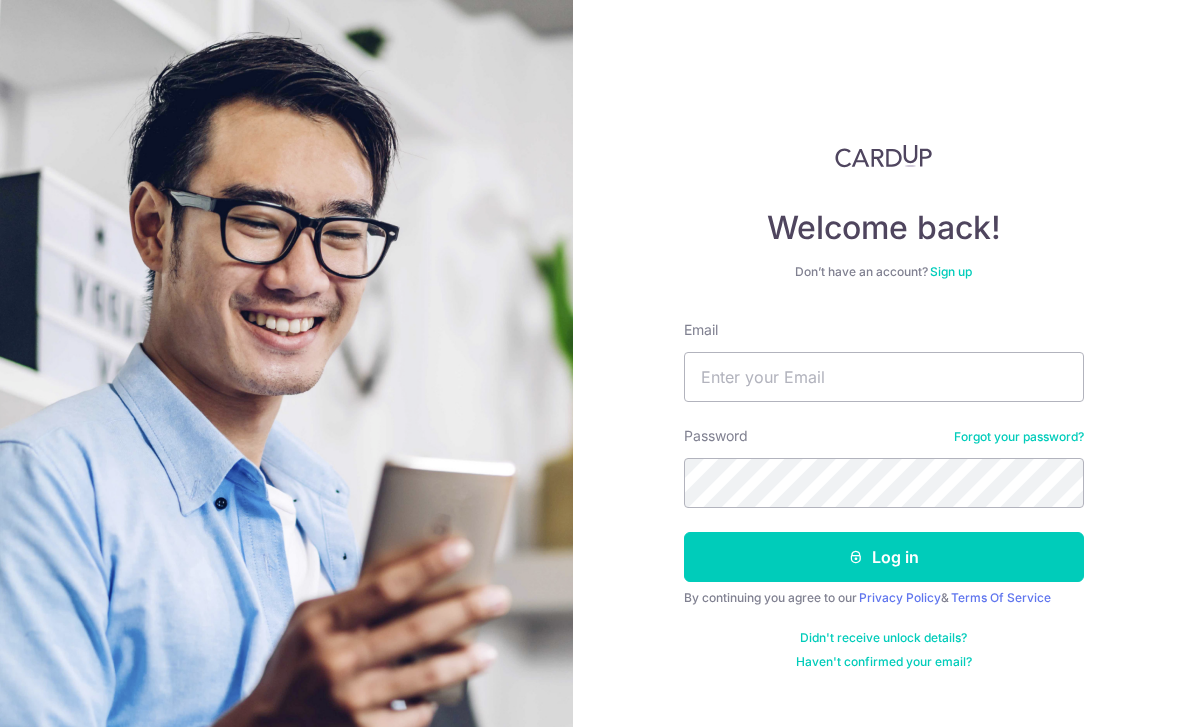scroll, scrollTop: 92, scrollLeft: 0, axis: vertical 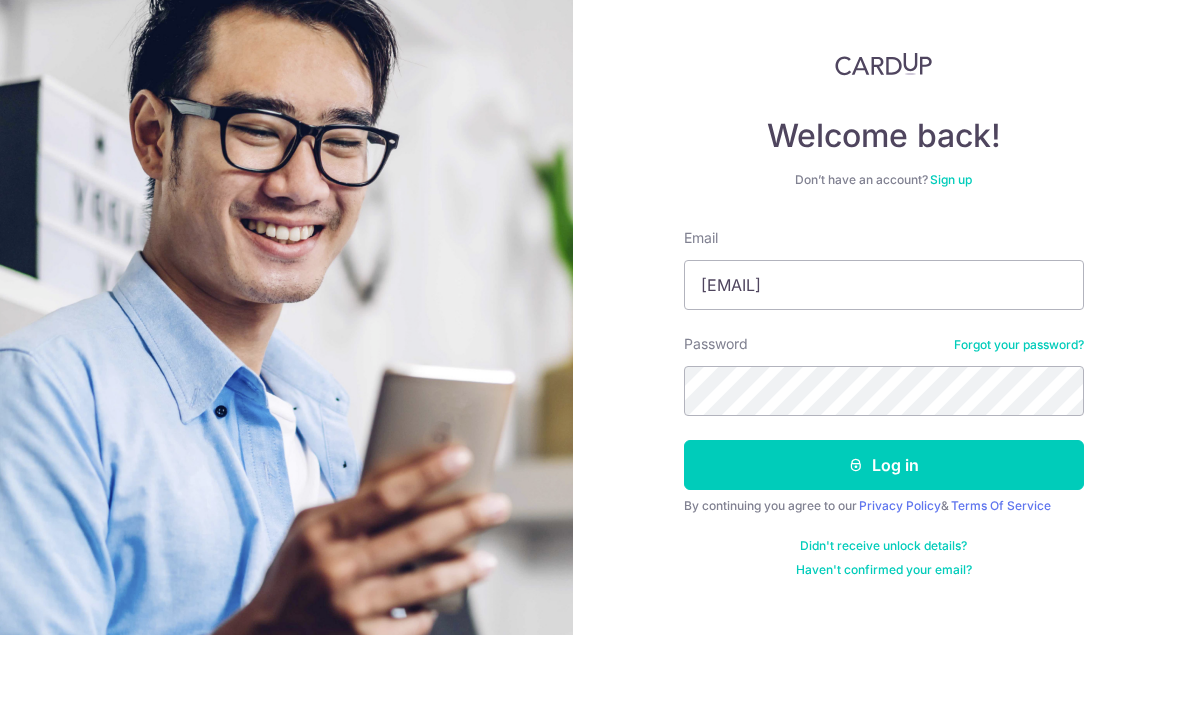 type on "[EMAIL]" 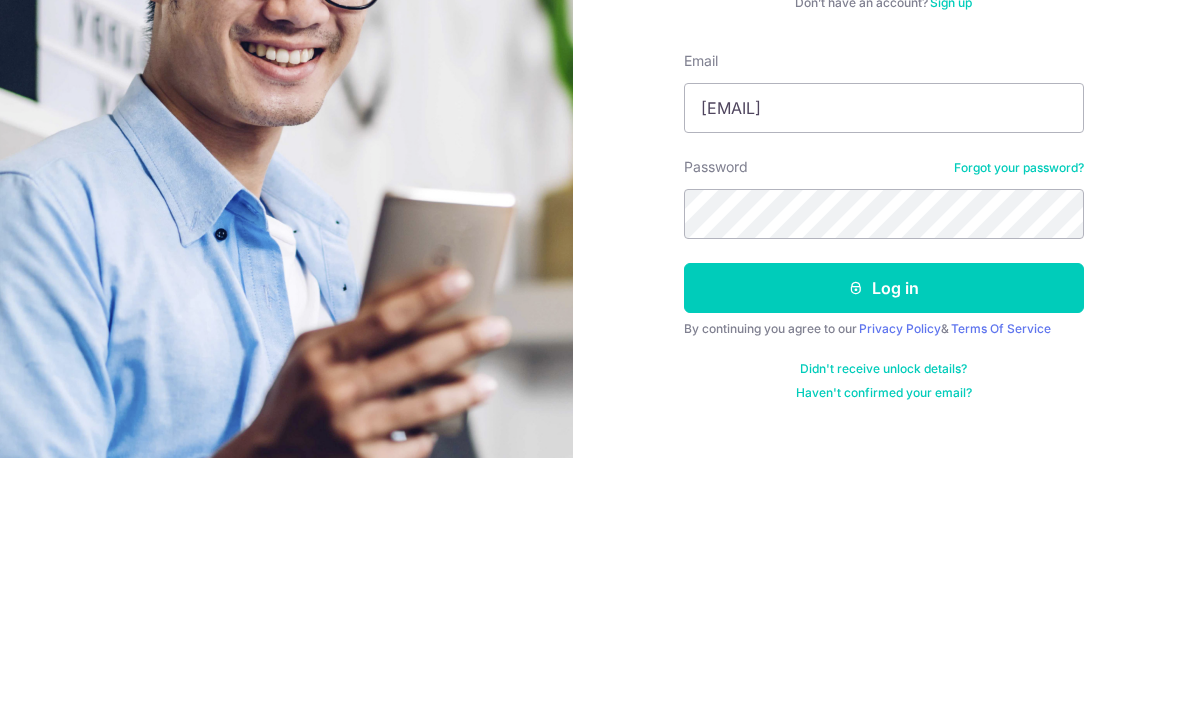 click on "Log in" at bounding box center [884, 557] 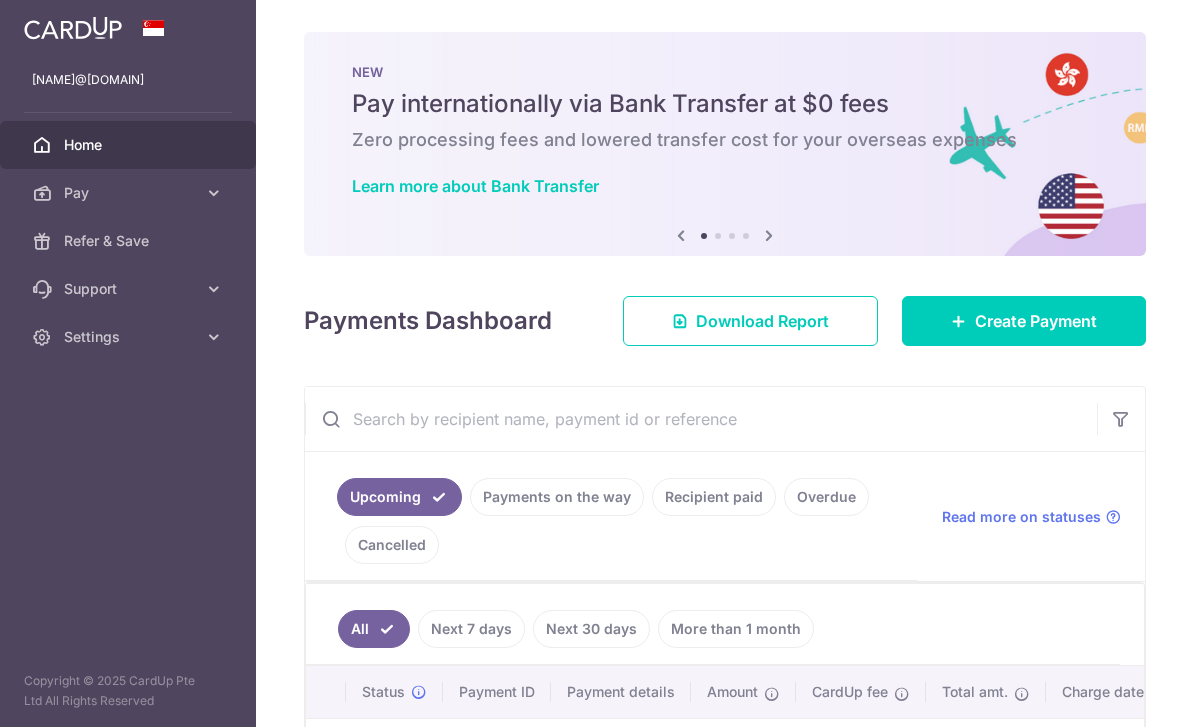 scroll, scrollTop: 0, scrollLeft: 0, axis: both 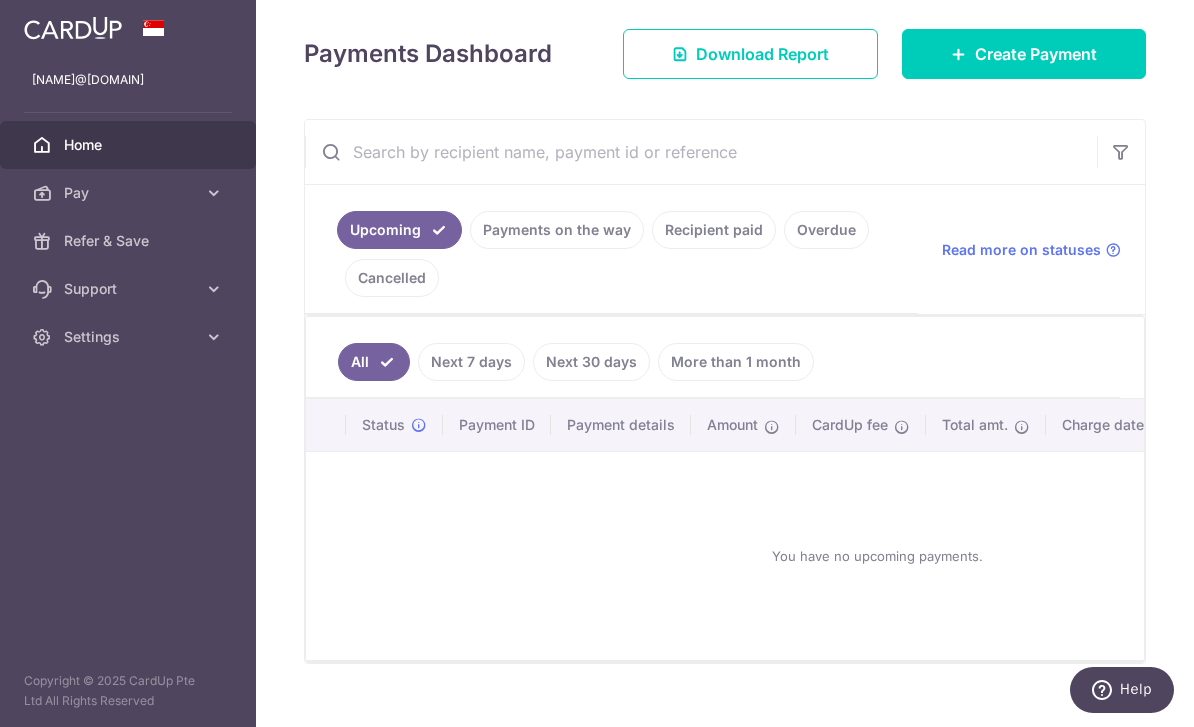 click on "Create Payment" at bounding box center [1036, 54] 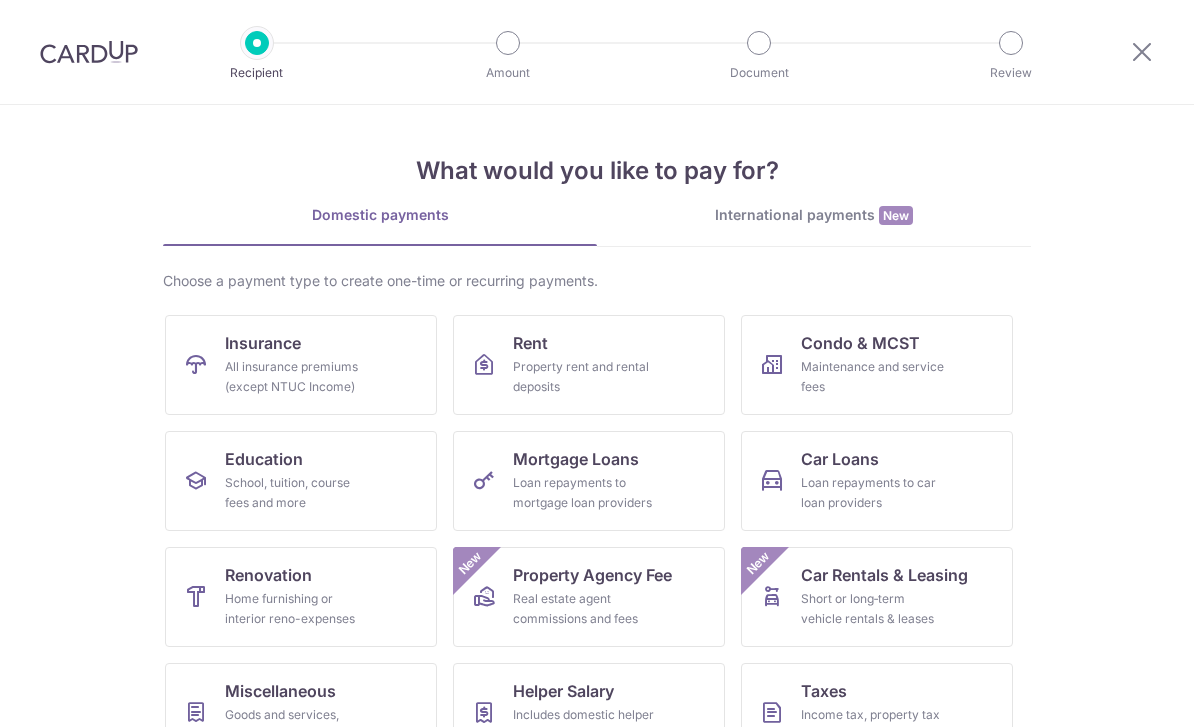 scroll, scrollTop: 0, scrollLeft: 0, axis: both 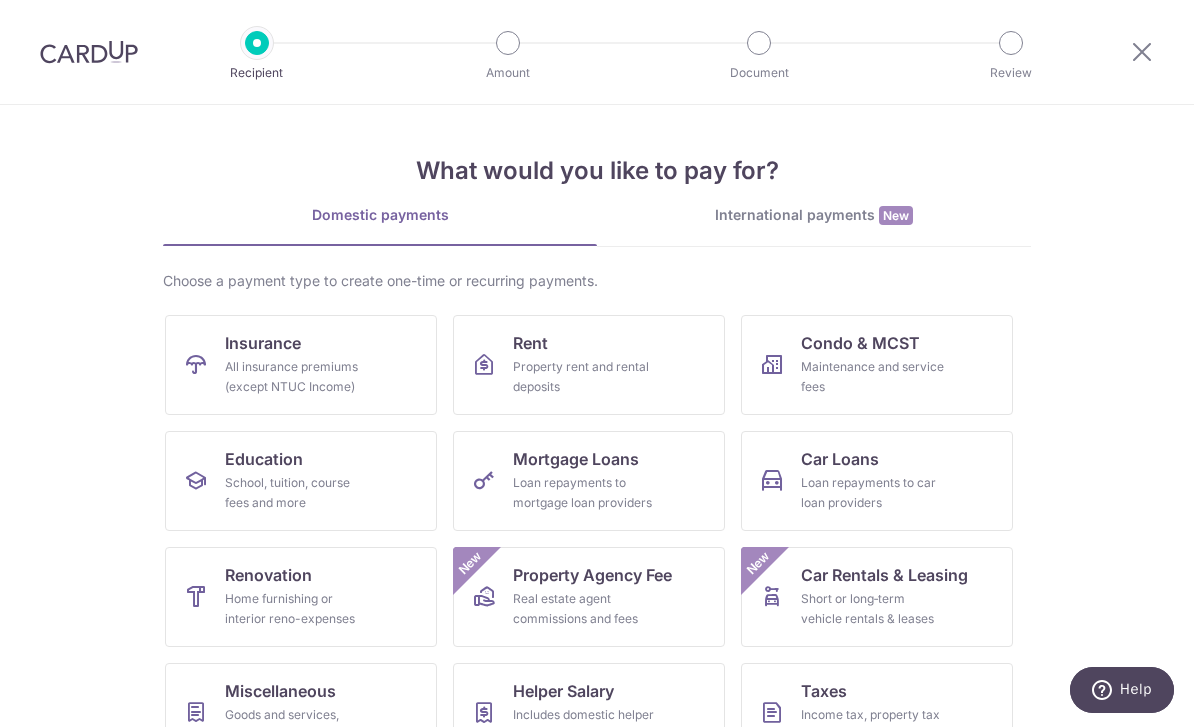 click on "Property rent and rental deposits" at bounding box center (585, 377) 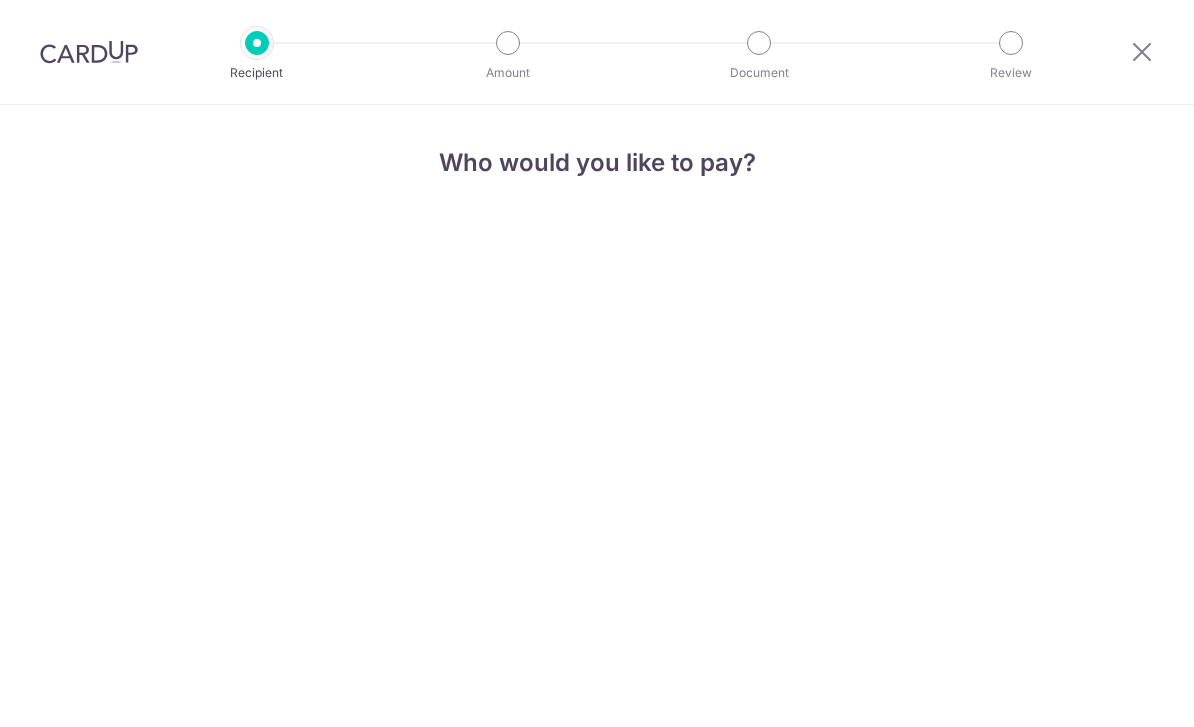 scroll, scrollTop: 0, scrollLeft: 0, axis: both 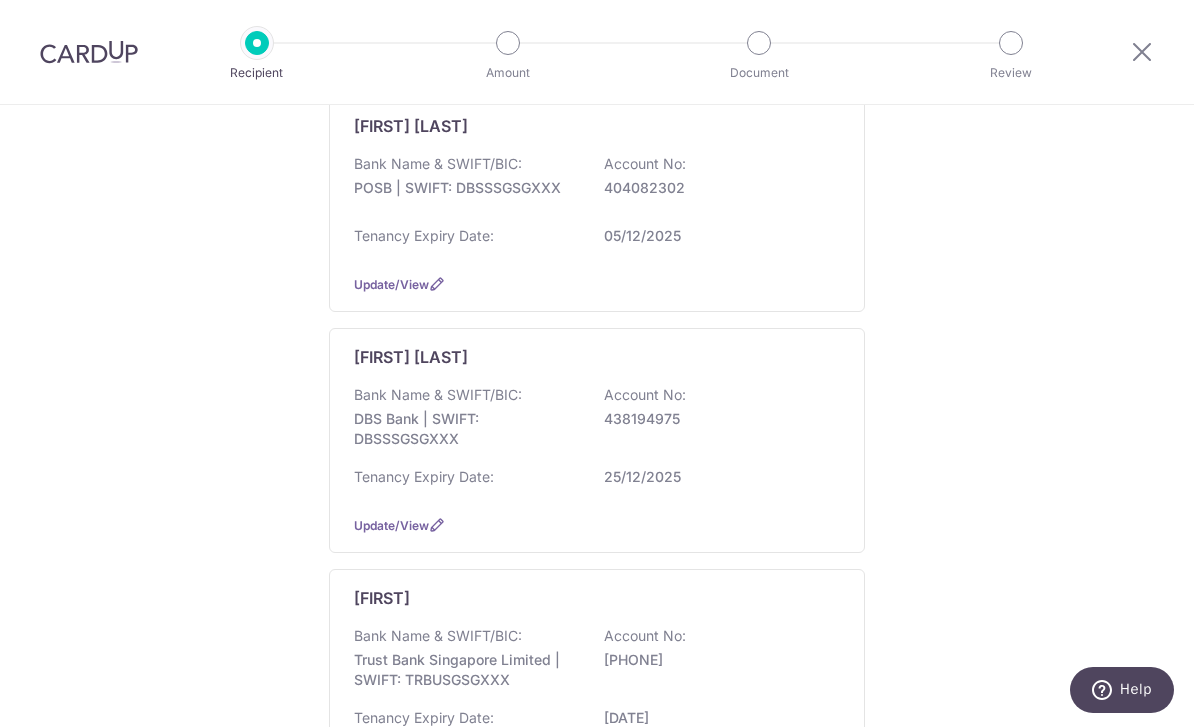 click on "Bank Name & SWIFT/BIC:
DBS Bank | SWIFT: DBSSSGSGXXX
Account No:
438194975
Tenancy Expiry Date:
25/12/2025" at bounding box center (597, 442) 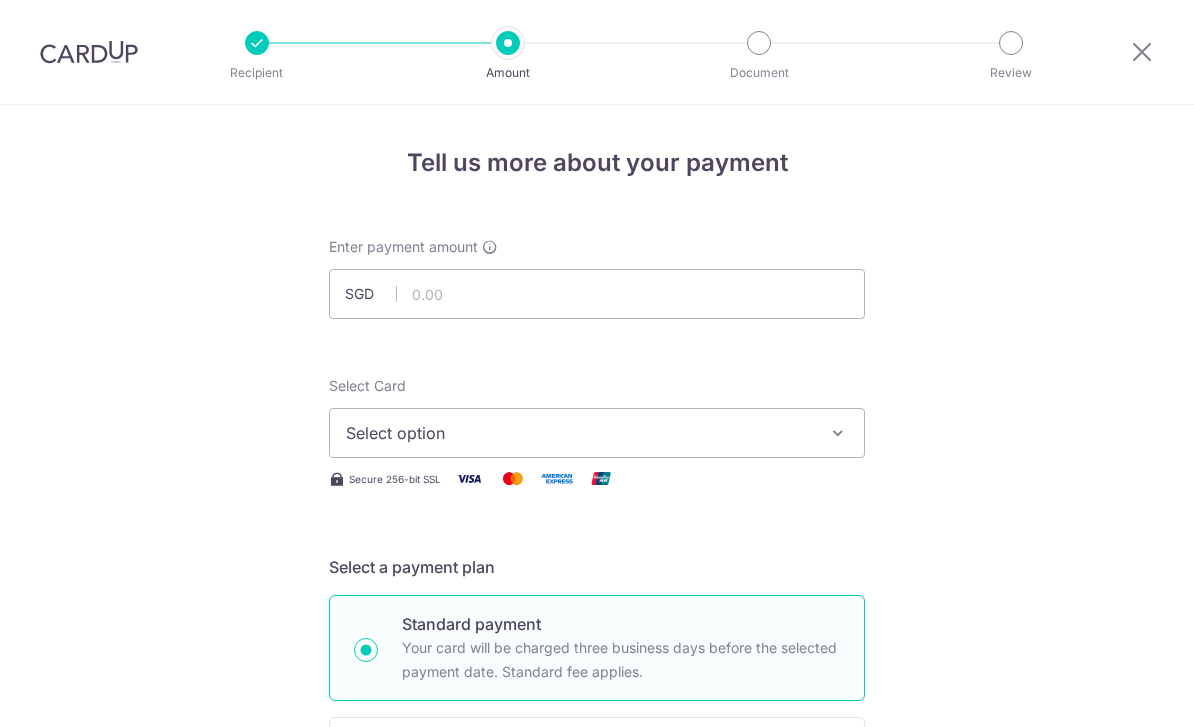 scroll, scrollTop: 0, scrollLeft: 0, axis: both 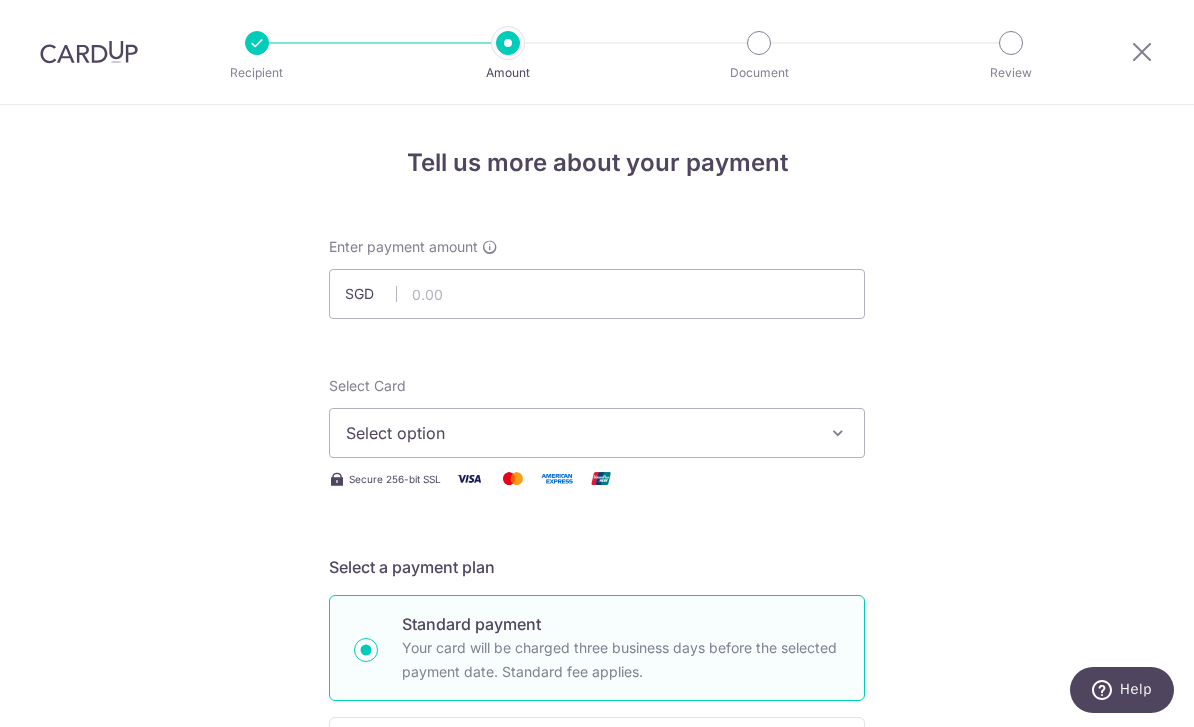 click on "Select option" at bounding box center (597, 433) 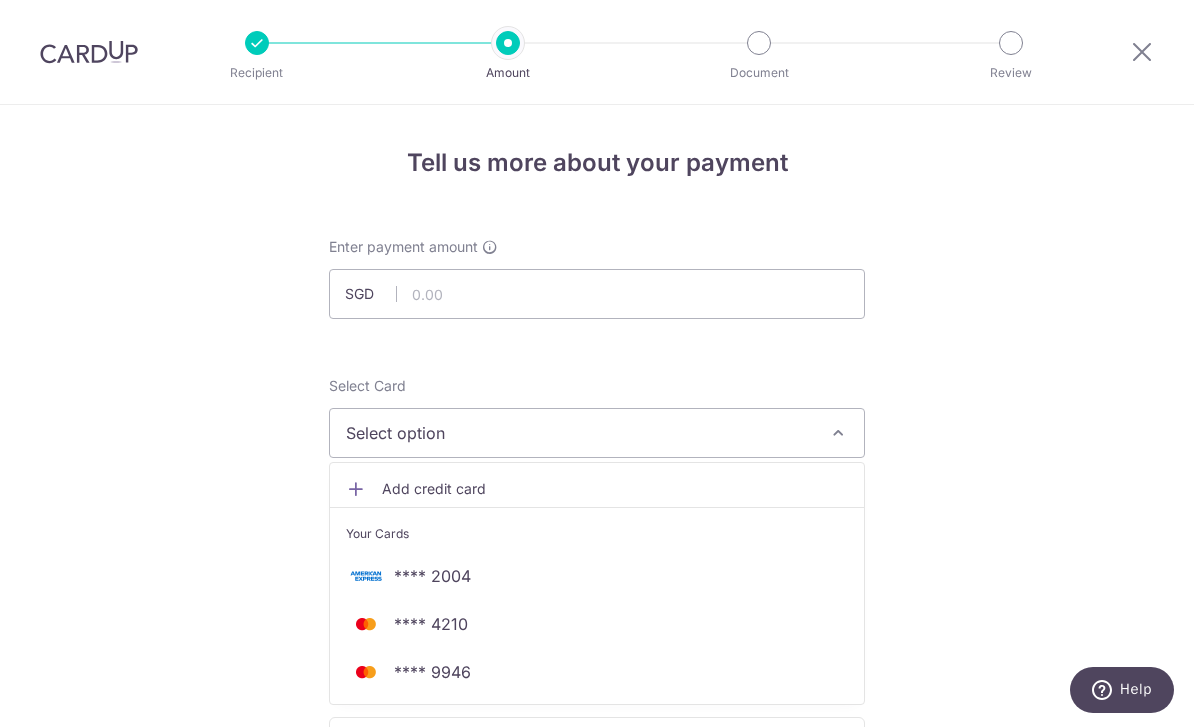 click on "Add credit card" at bounding box center [597, 489] 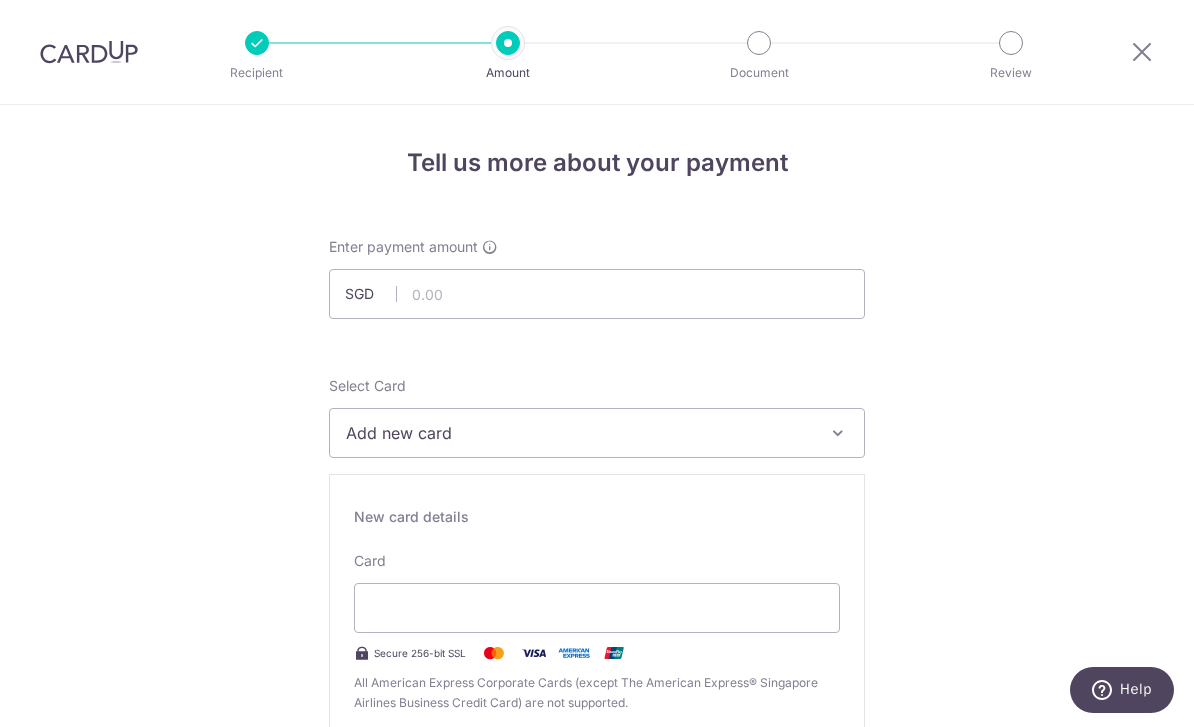 click on "Add new card" at bounding box center (579, 433) 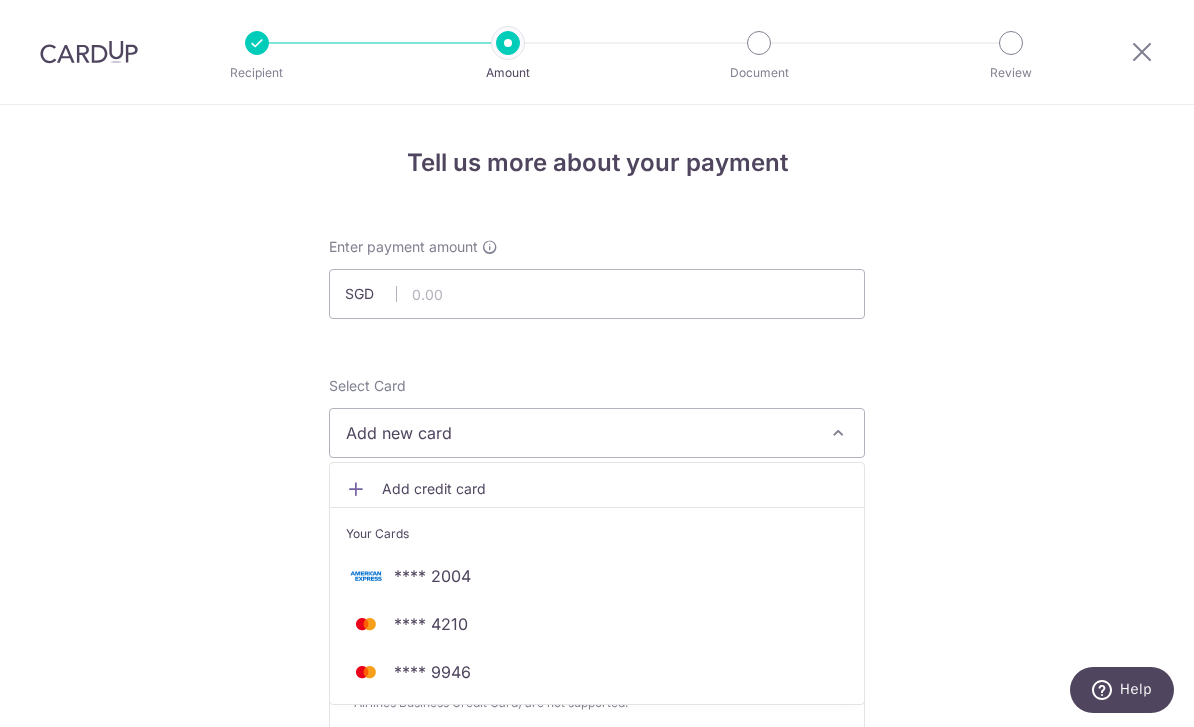 click at bounding box center [597, 363] 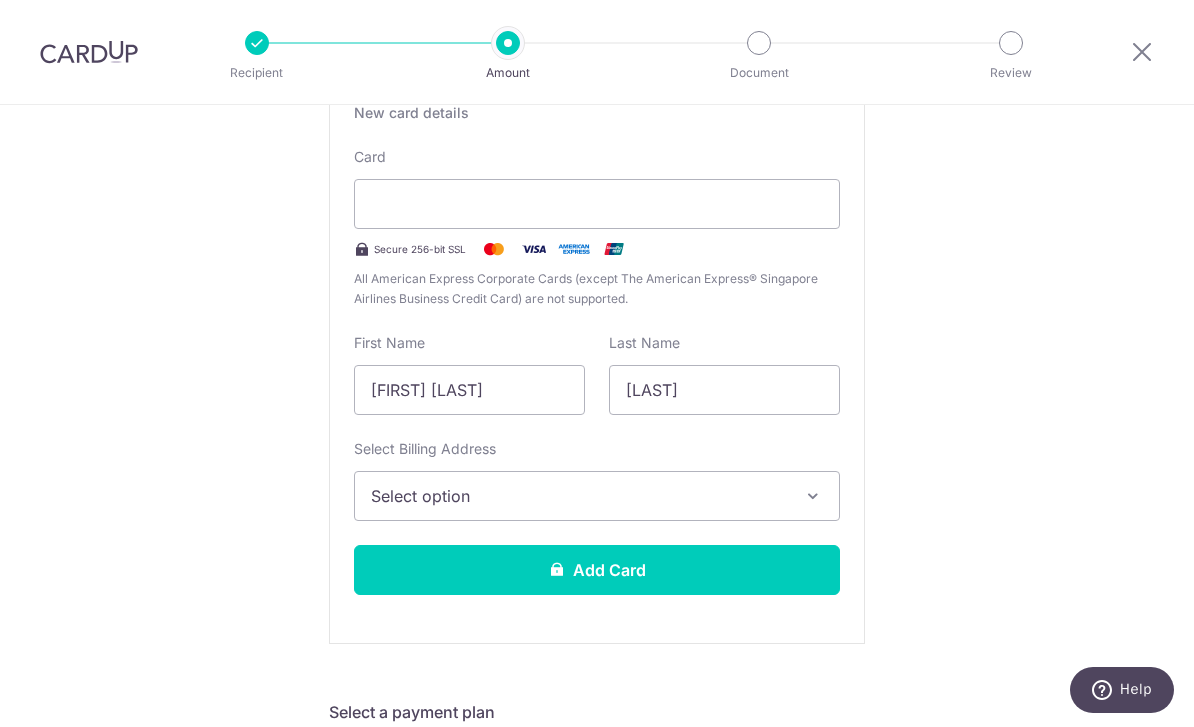 scroll, scrollTop: 424, scrollLeft: 0, axis: vertical 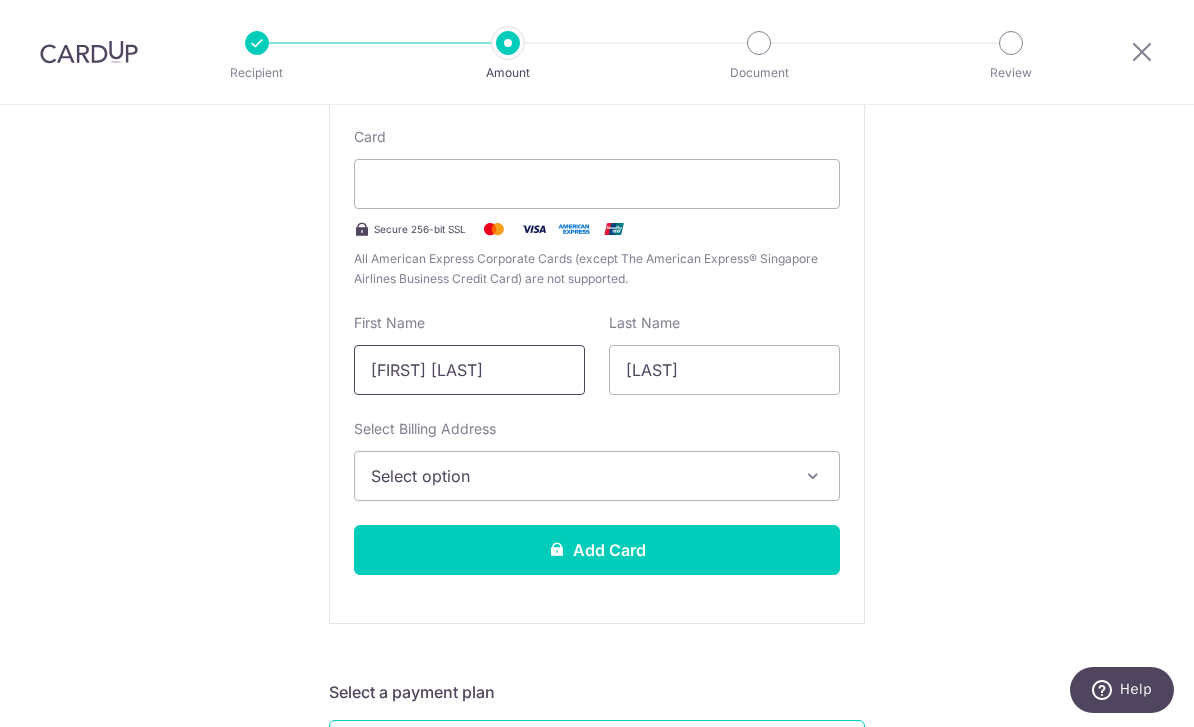 click on "Mark kenan" at bounding box center [469, 370] 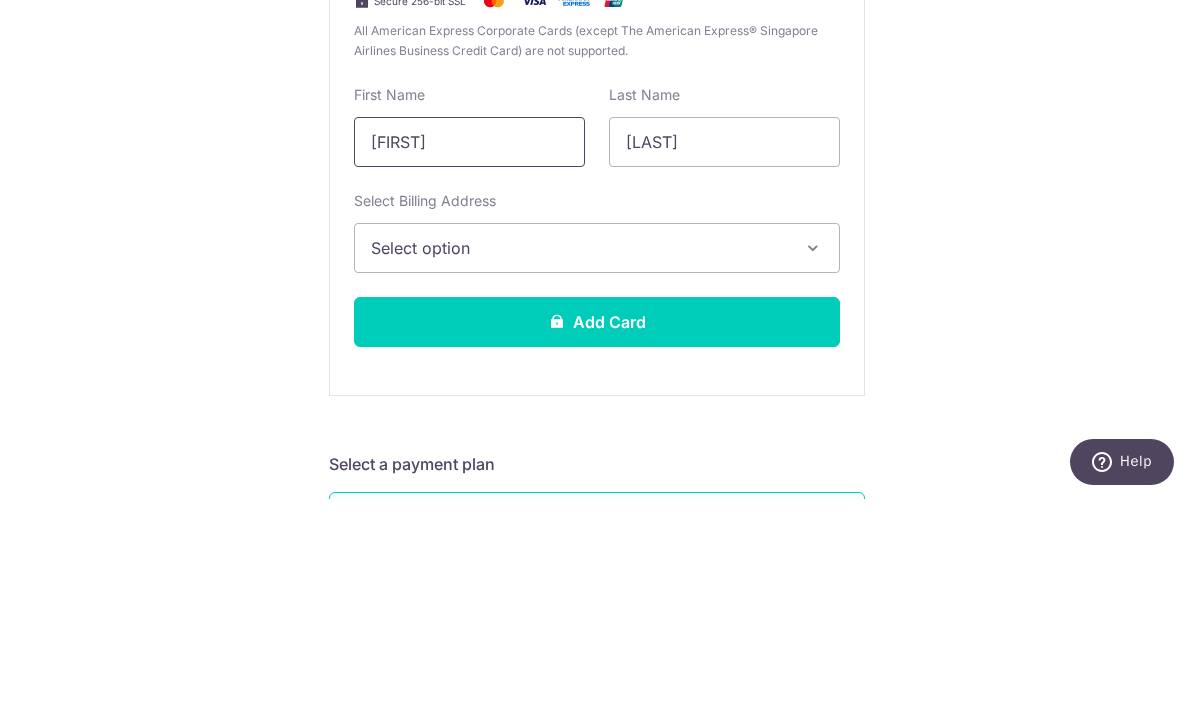 type on "Mark" 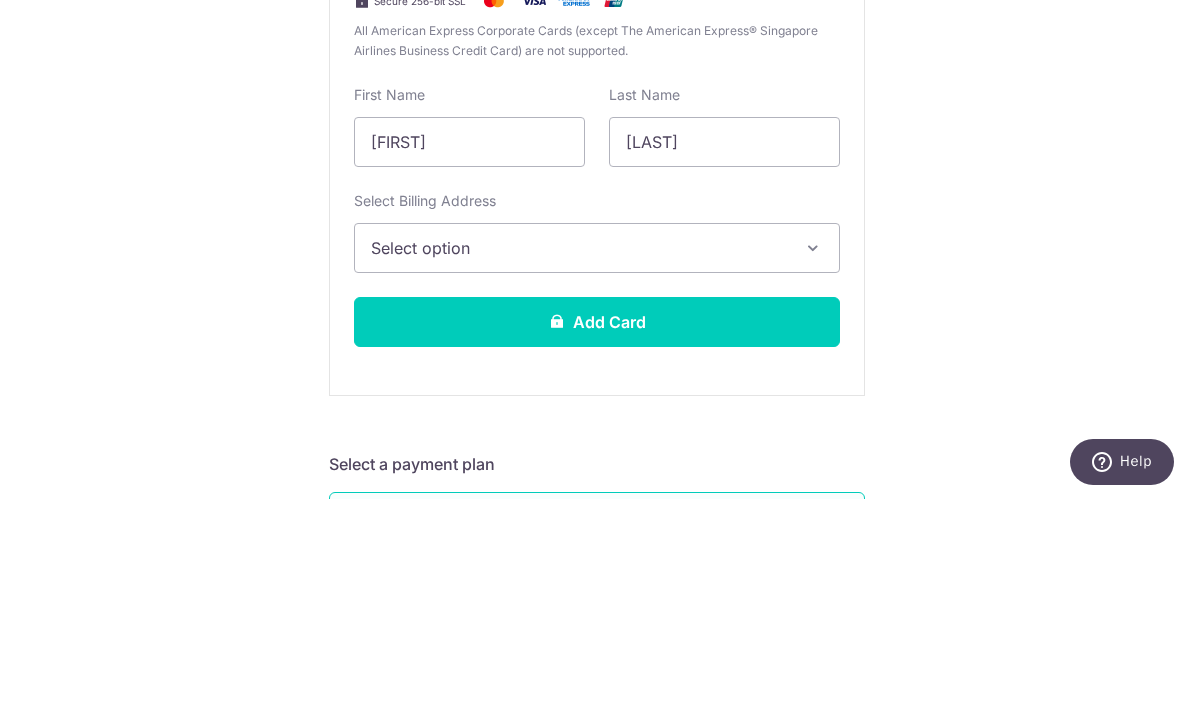 click on "Tell us more about your payment
Enter payment amount
SGD
Select Card
Add new card
Add credit card
Your Cards
**** 2004
**** 4210
**** 9946
Secure 256-bit SSL
Text
New card details
Card" at bounding box center (597, 860) 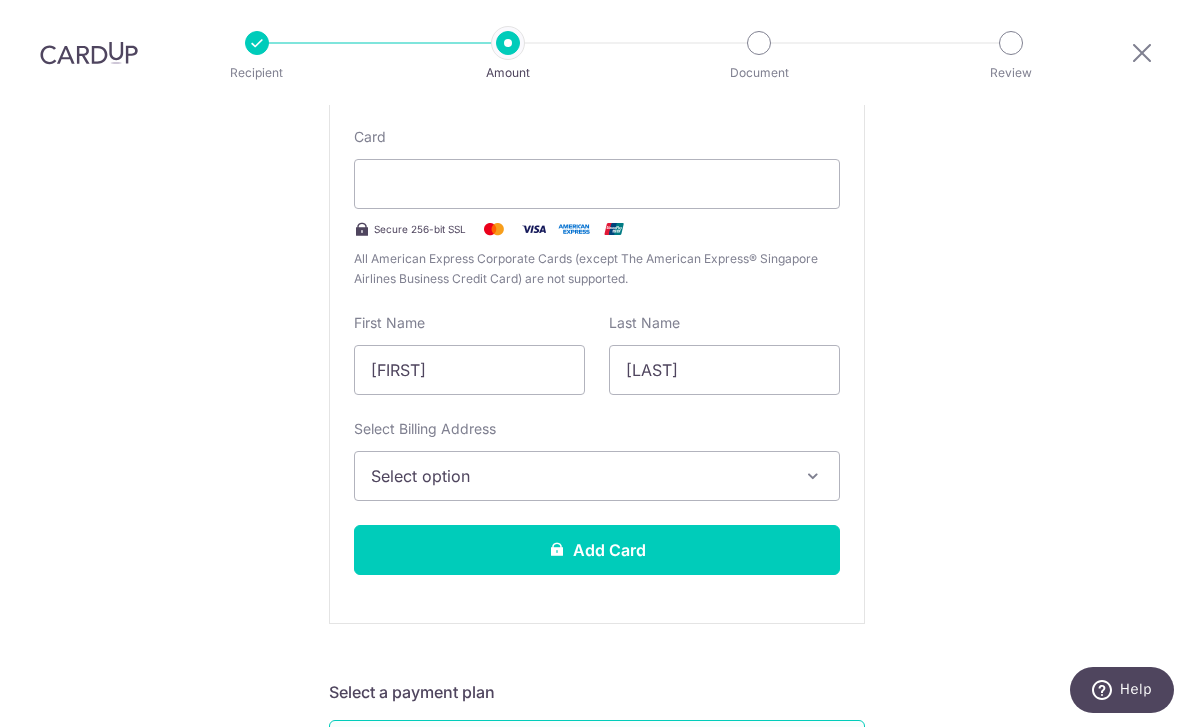 click on "Tell us more about your payment
Enter payment amount
SGD
Select Card
Add new card
Add credit card
Your Cards
**** 2004
**** 4210
**** 9946
Secure 256-bit SSL
Text
New card details
Card" at bounding box center (597, 860) 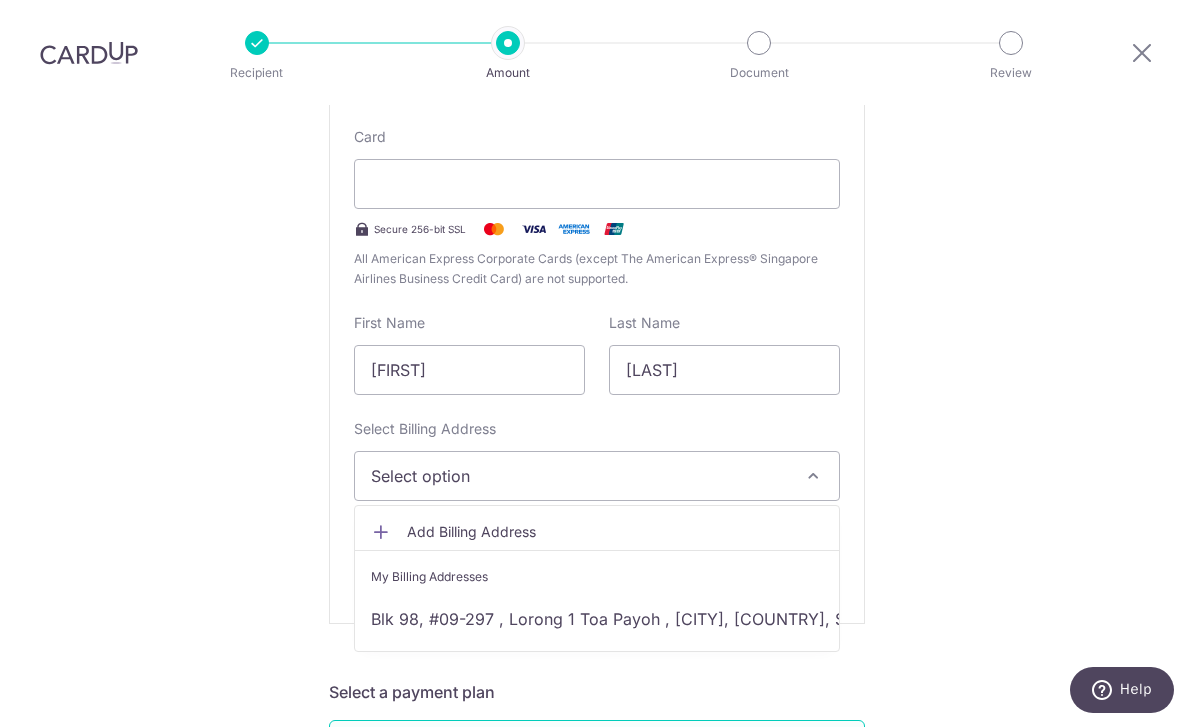 click on "Blk 98, #09-297 , Lorong 1 Toa Payoh , Singapore, Singapore, Singapore-310098" at bounding box center [597, 619] 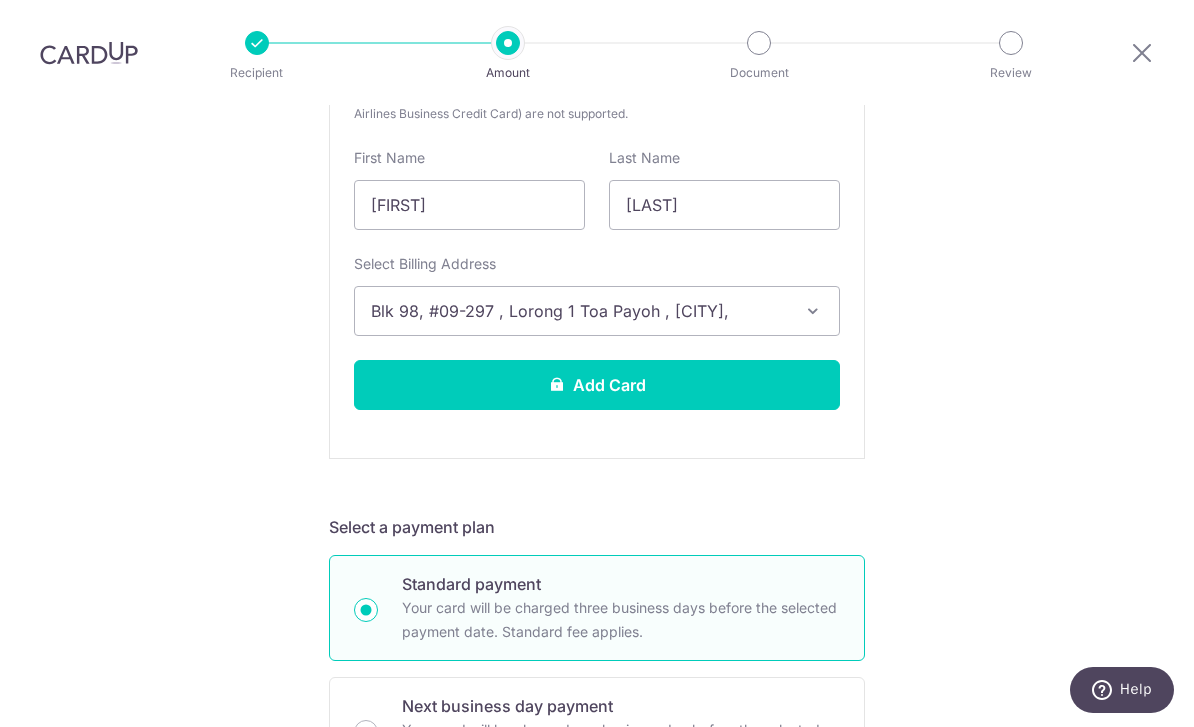 scroll, scrollTop: 586, scrollLeft: 0, axis: vertical 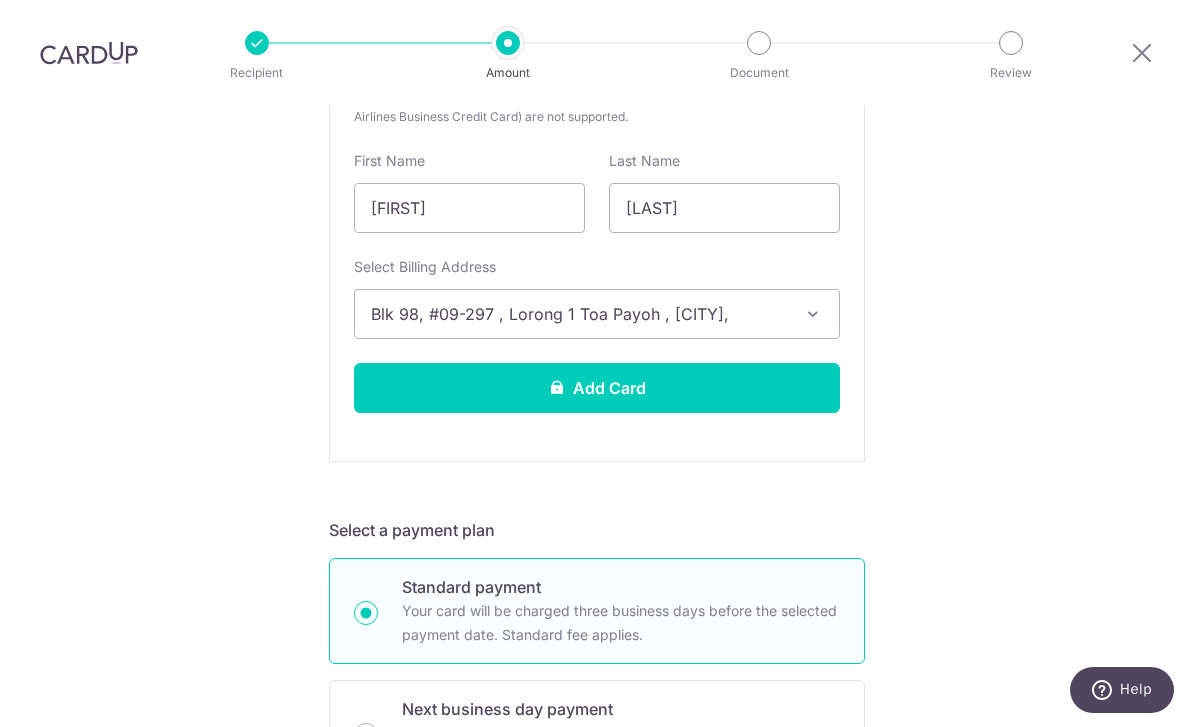click on "Next business day payment
Your card will be charged one business day before the selected payment date. Extra 0.3% fee applies." at bounding box center [366, 735] 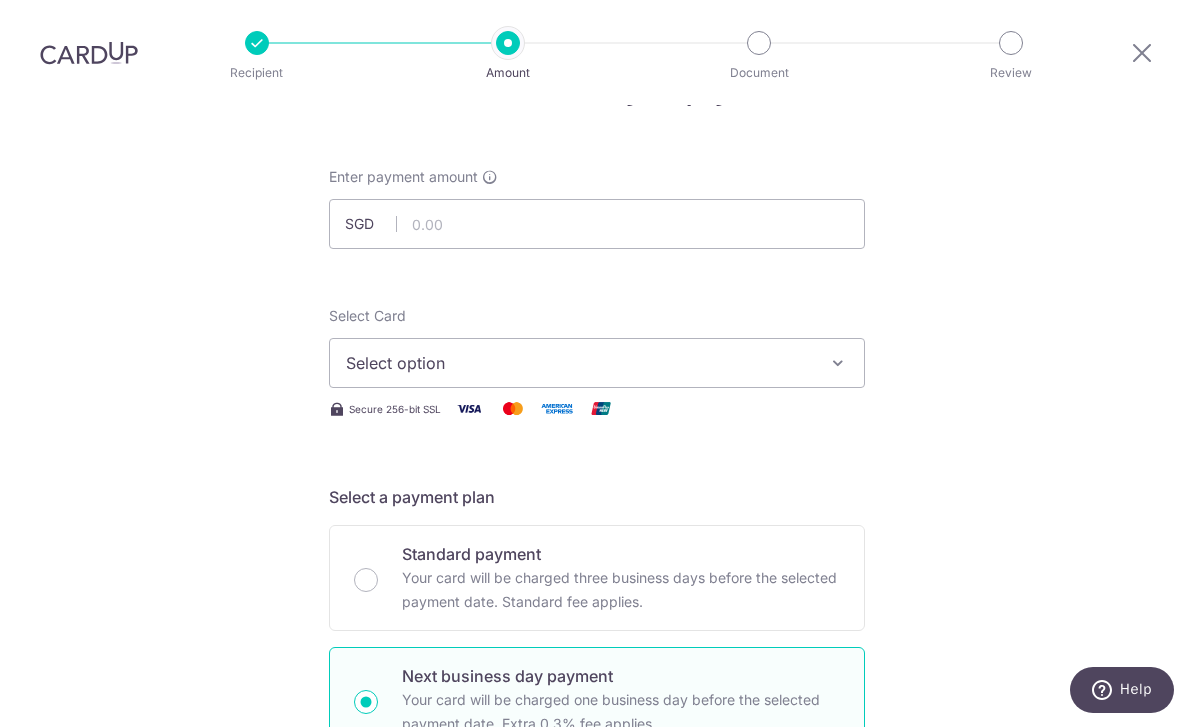 scroll, scrollTop: 12, scrollLeft: 0, axis: vertical 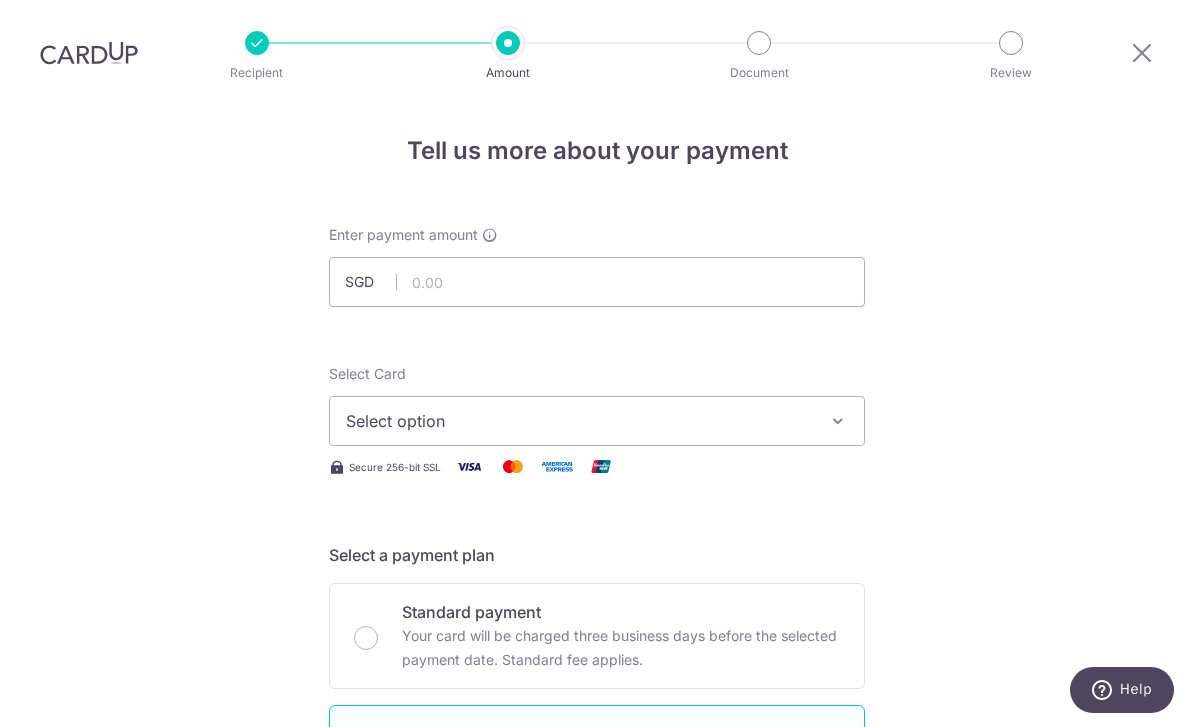 click on "Select option" at bounding box center (579, 421) 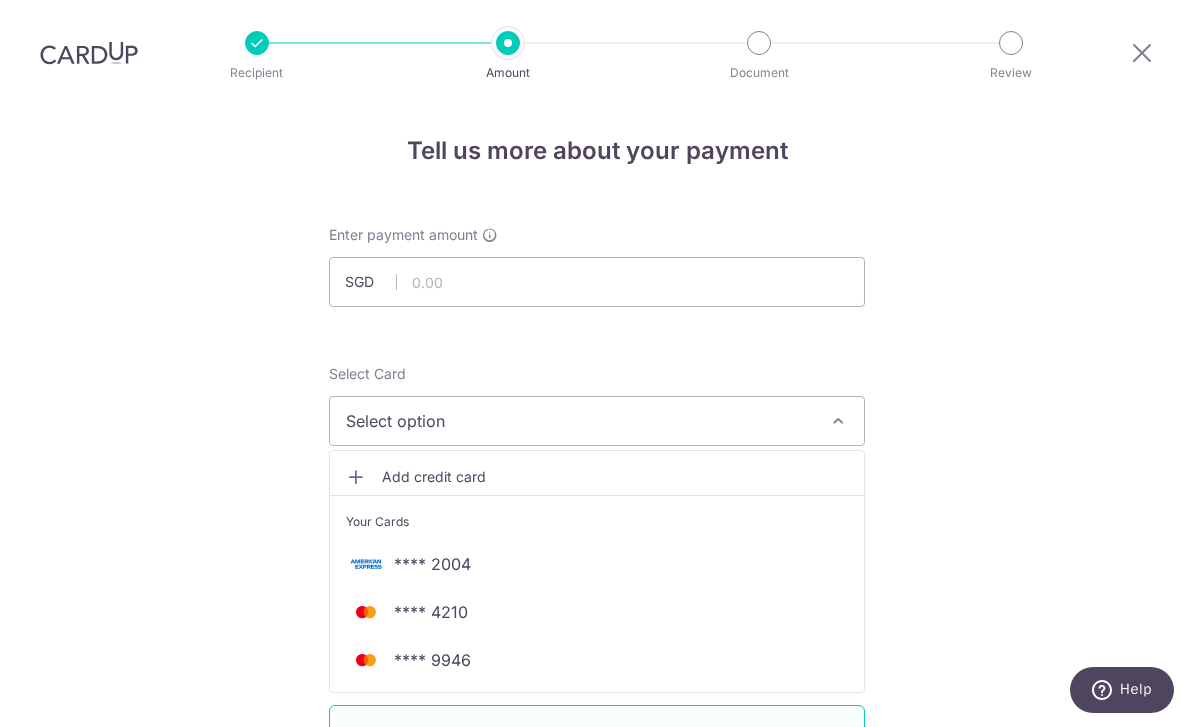 click on "Add credit card" at bounding box center [597, 477] 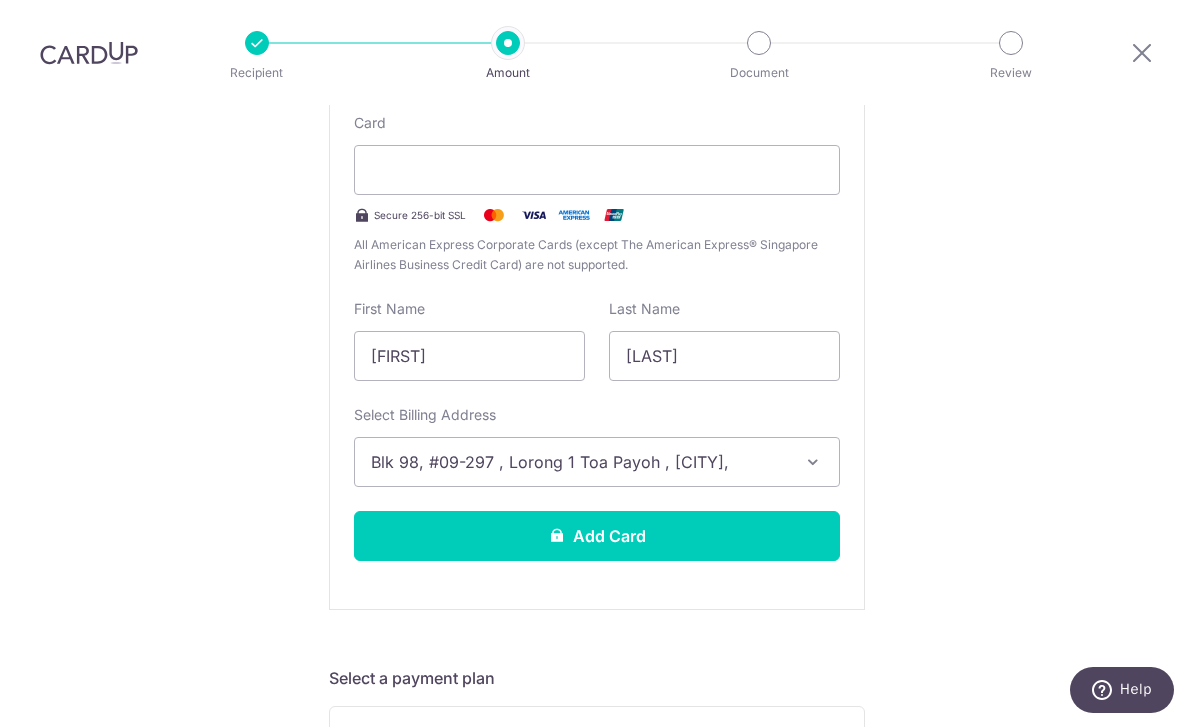 scroll, scrollTop: 456, scrollLeft: 0, axis: vertical 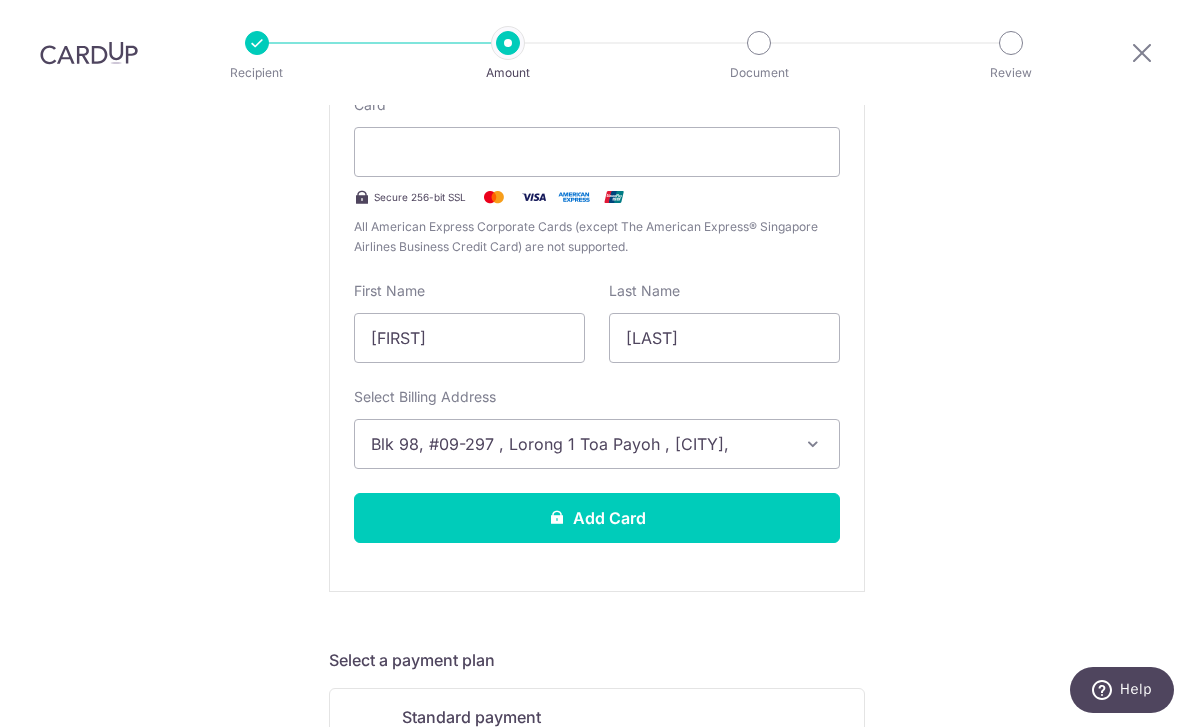 click on "Add Card" at bounding box center [597, 518] 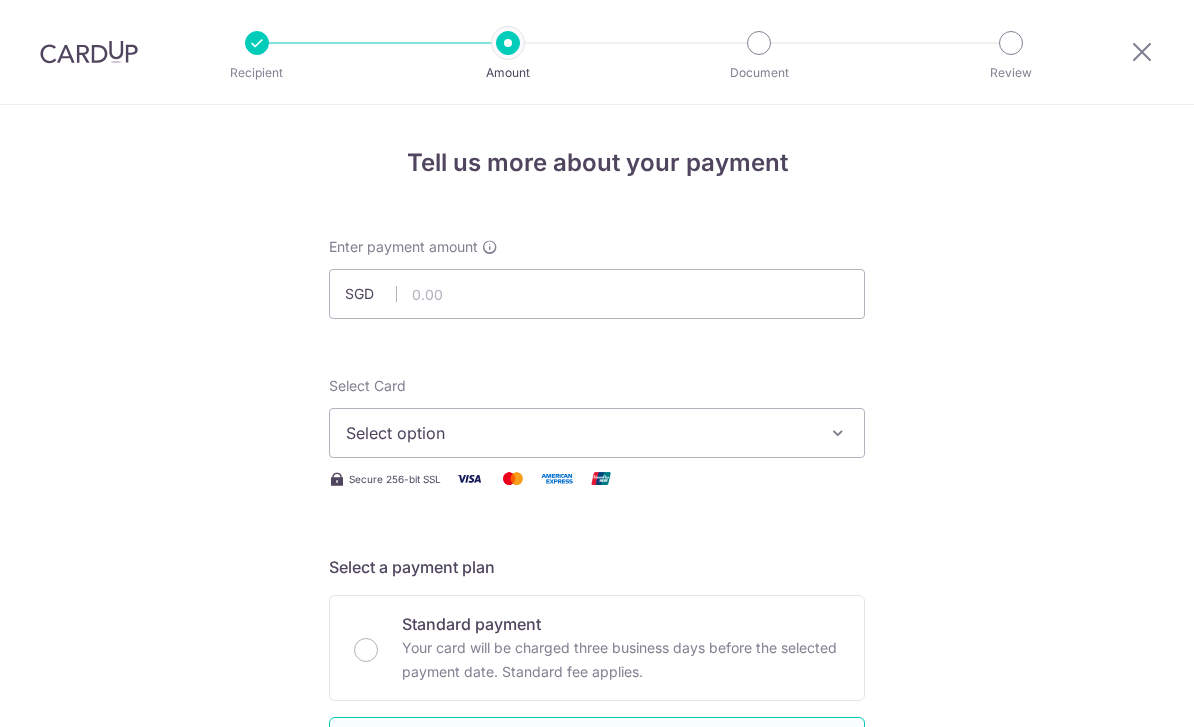 scroll, scrollTop: 0, scrollLeft: 0, axis: both 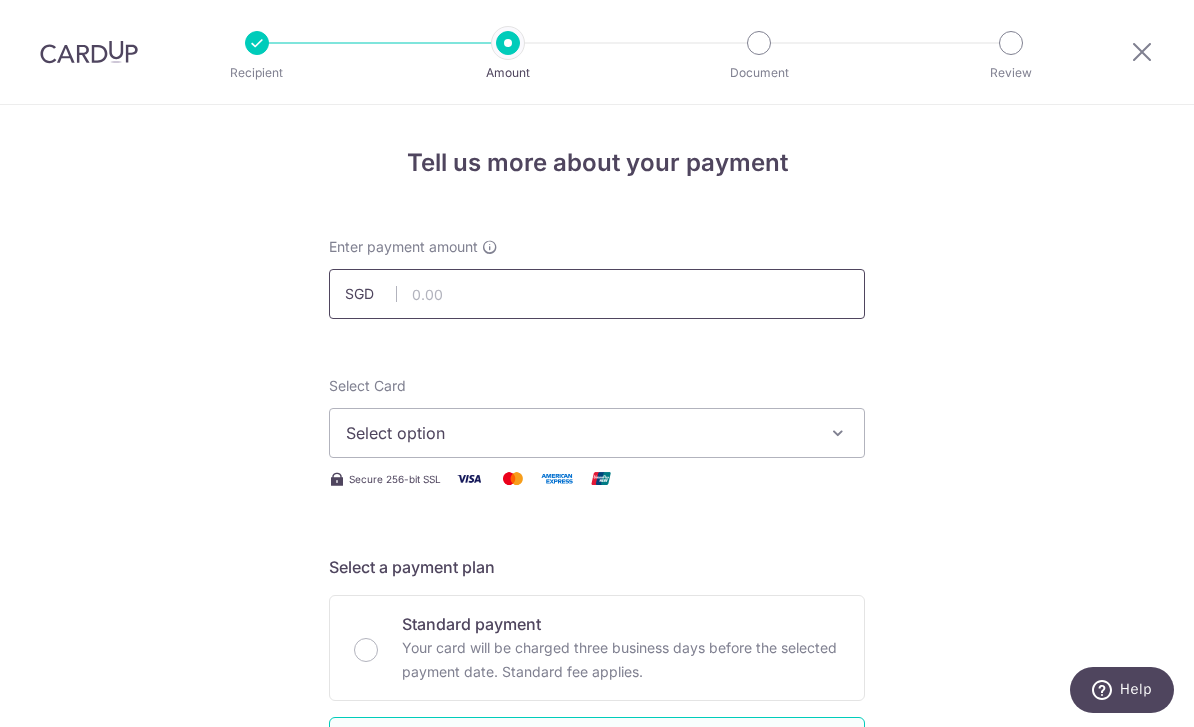 click at bounding box center [597, 294] 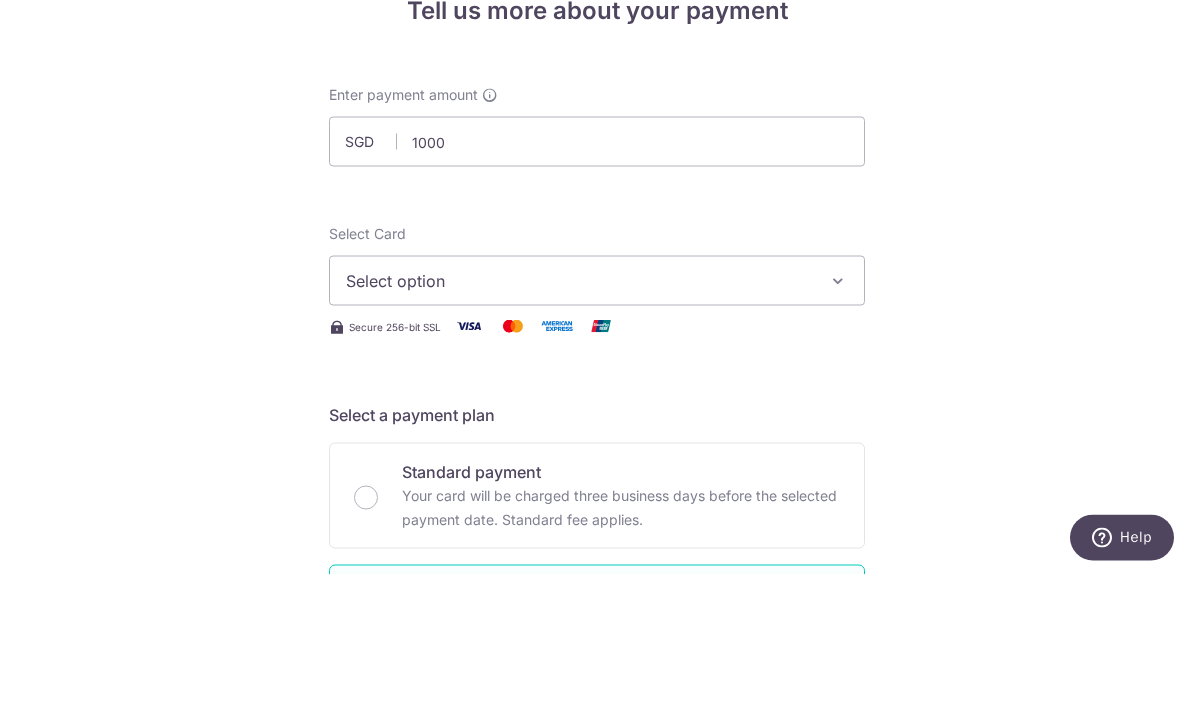 click on "Tell us more about your payment
Enter payment amount
SGD
1000
Unable to process your request. Please check the card details and try again.
Select Card
Select option
Add credit card
Your Cards
**** 2004
**** 4210
**** 9946
Secure 256-bit SSL
Text
New card details" at bounding box center [597, 1058] 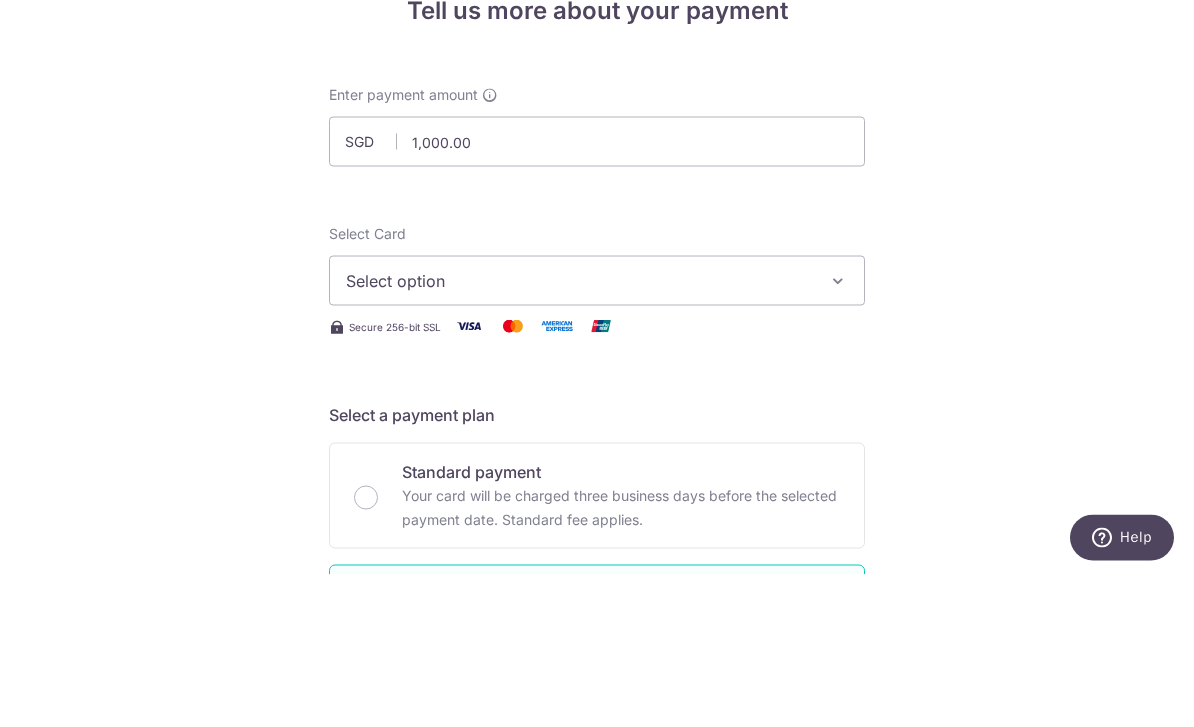 scroll, scrollTop: 64, scrollLeft: 0, axis: vertical 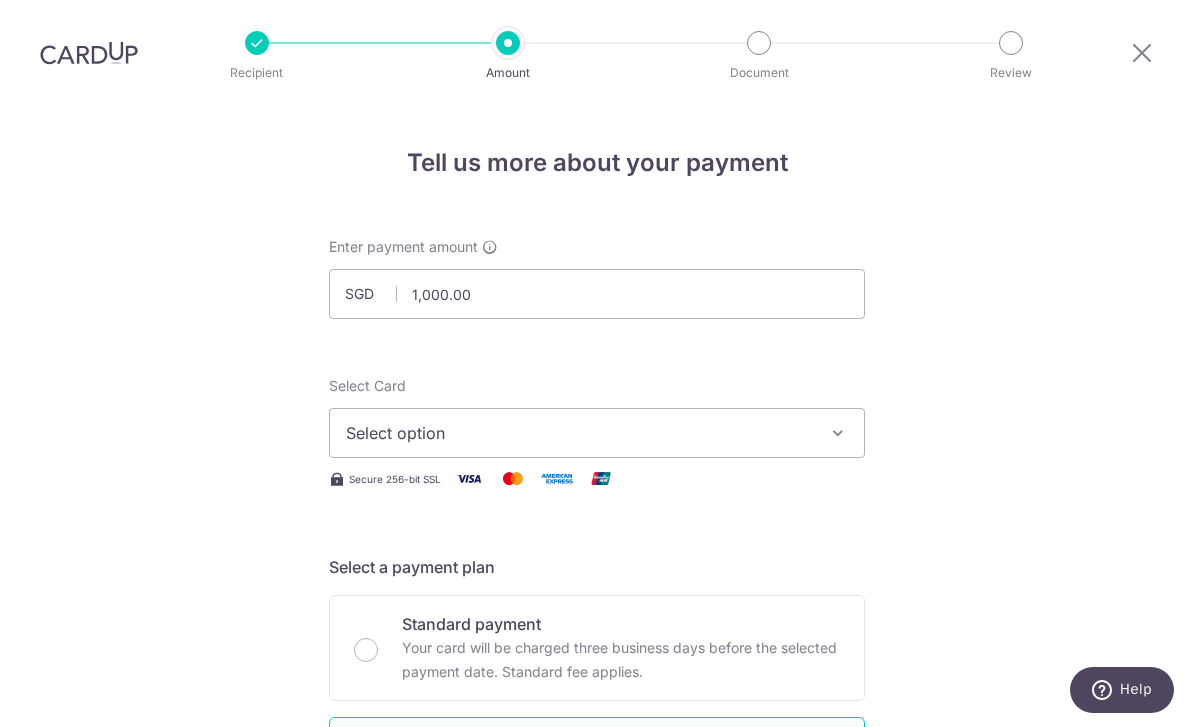 click on "Select option" at bounding box center [579, 433] 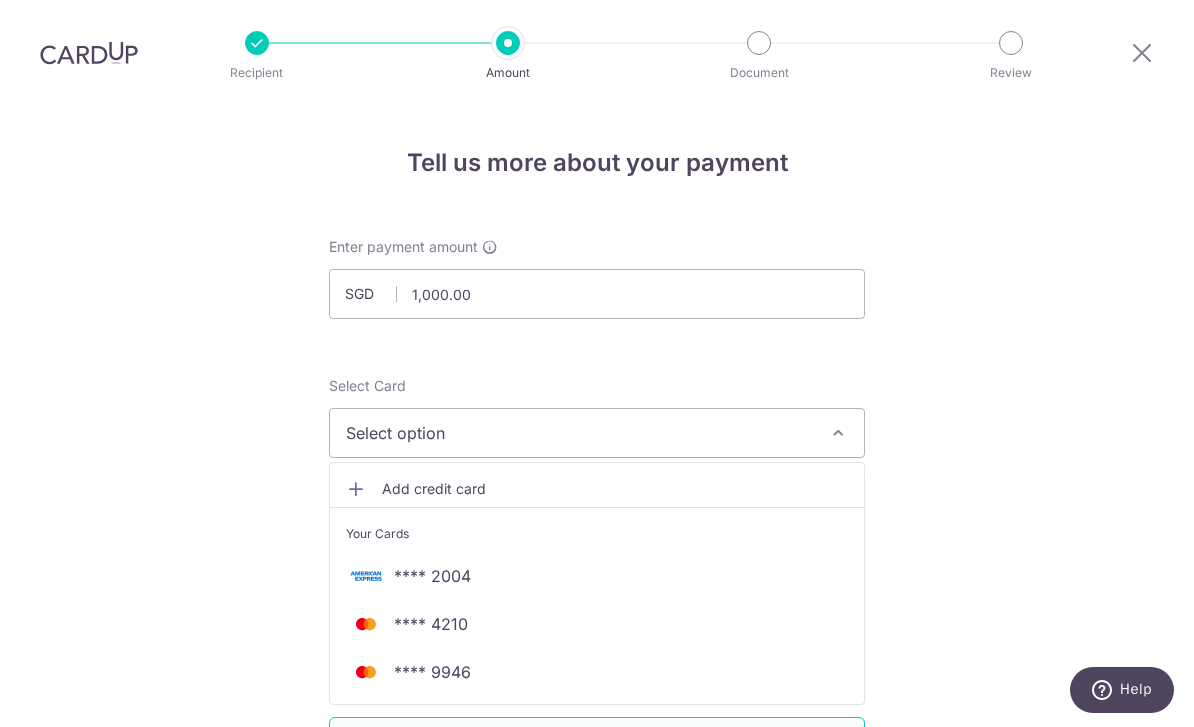 scroll, scrollTop: 0, scrollLeft: 0, axis: both 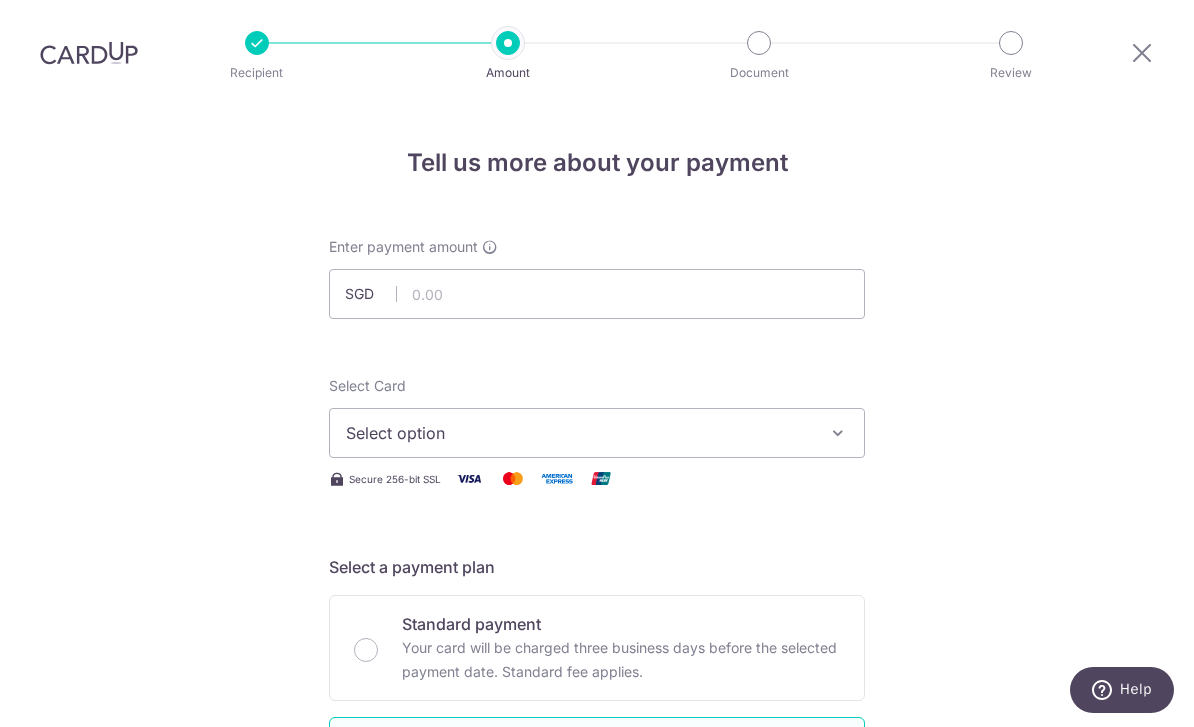 click at bounding box center (469, 478) 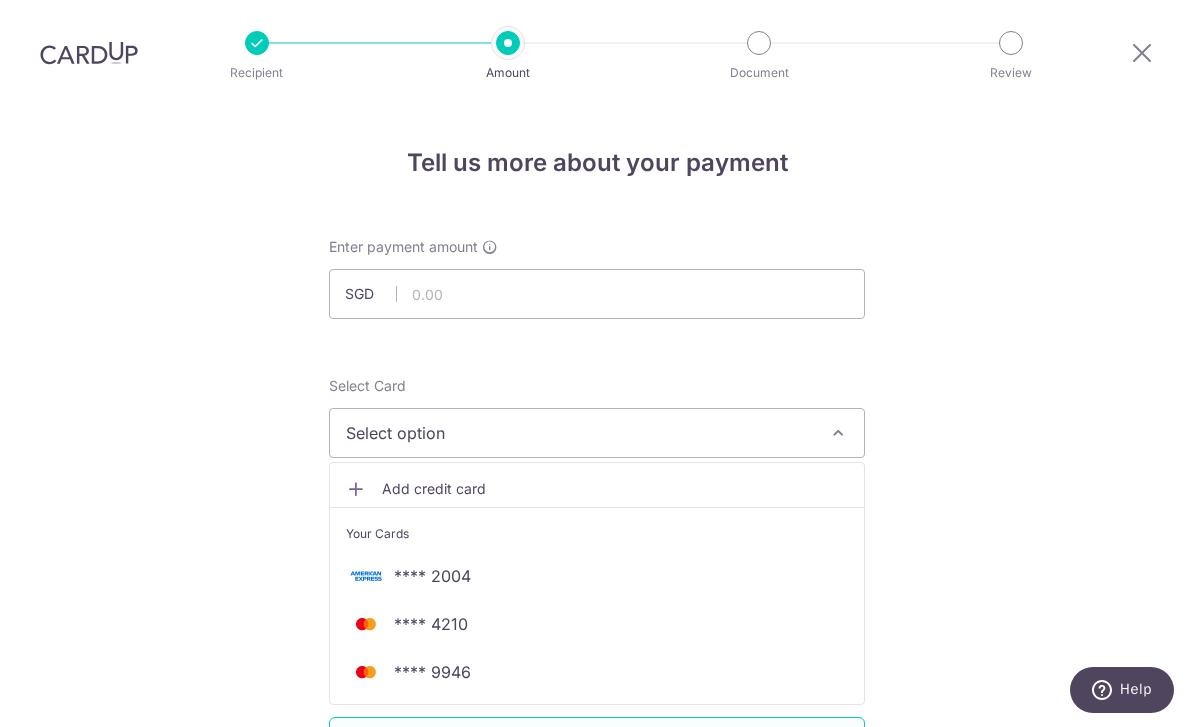click on "Add credit card" at bounding box center [615, 489] 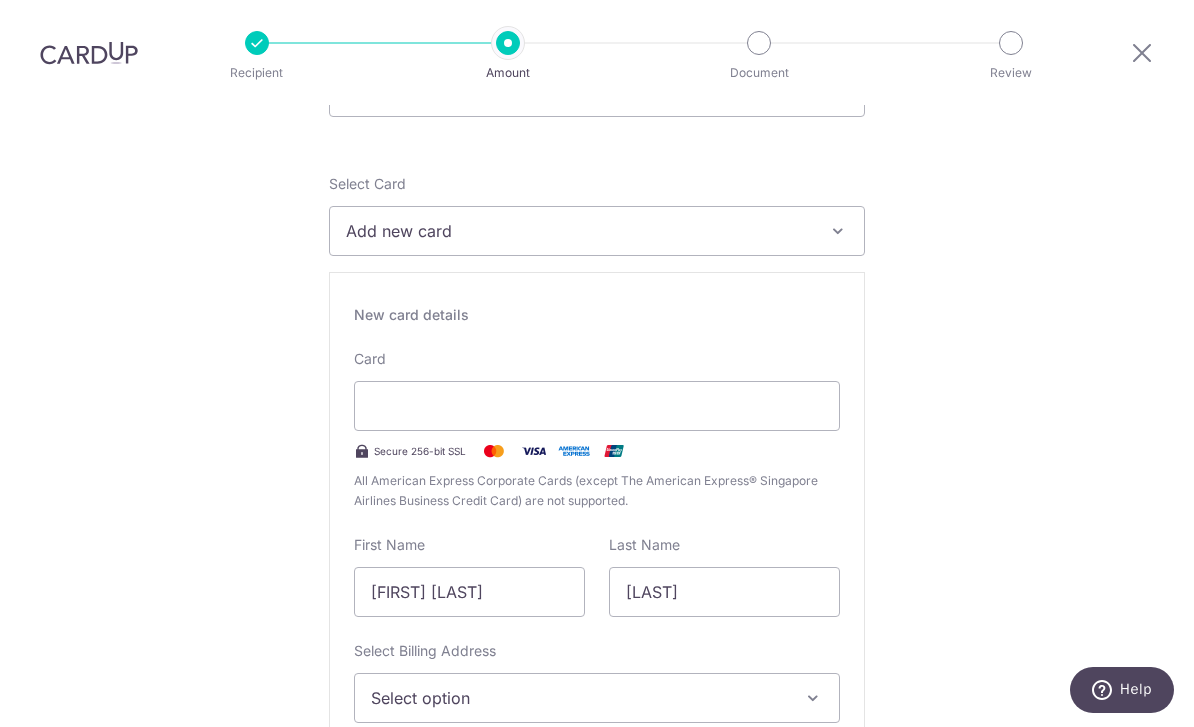 scroll, scrollTop: 199, scrollLeft: 0, axis: vertical 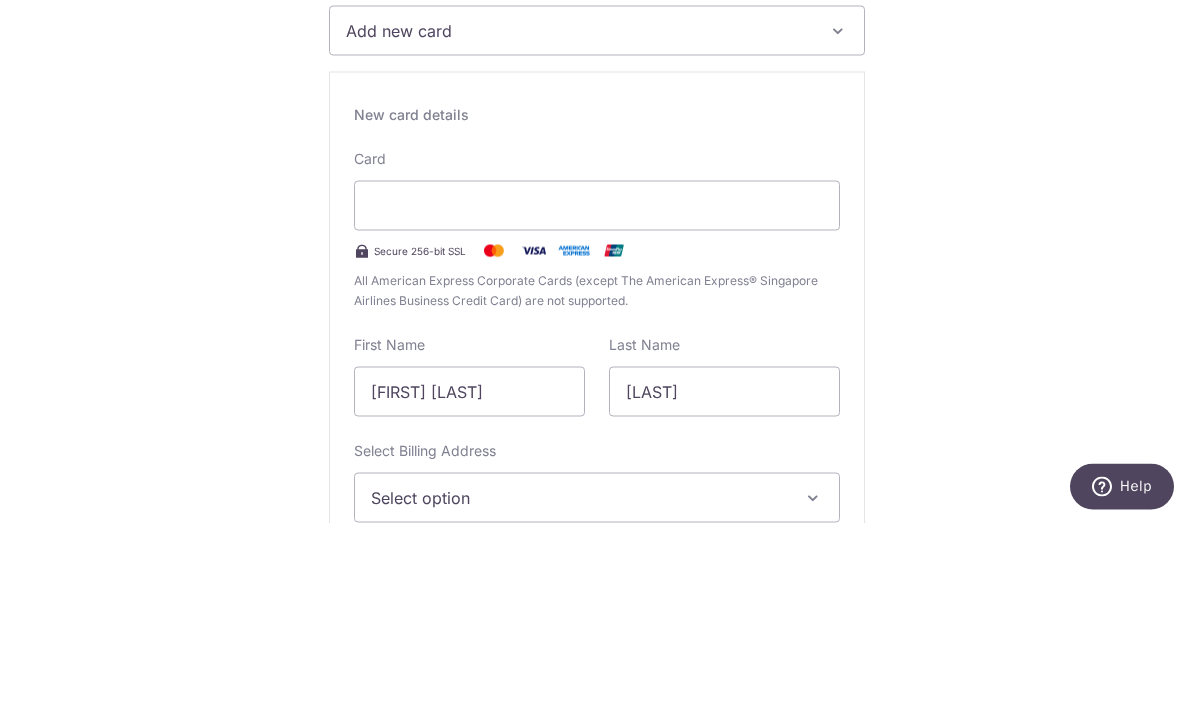 click on "Tell us more about your payment
SGD
Select Card
Add new card
Add credit card
Your Cards
**** [CARD]
**** [CARD]
**** [CARD]
Secure 256-bit SSL
Text
New card details
Card" at bounding box center [597, 1133] 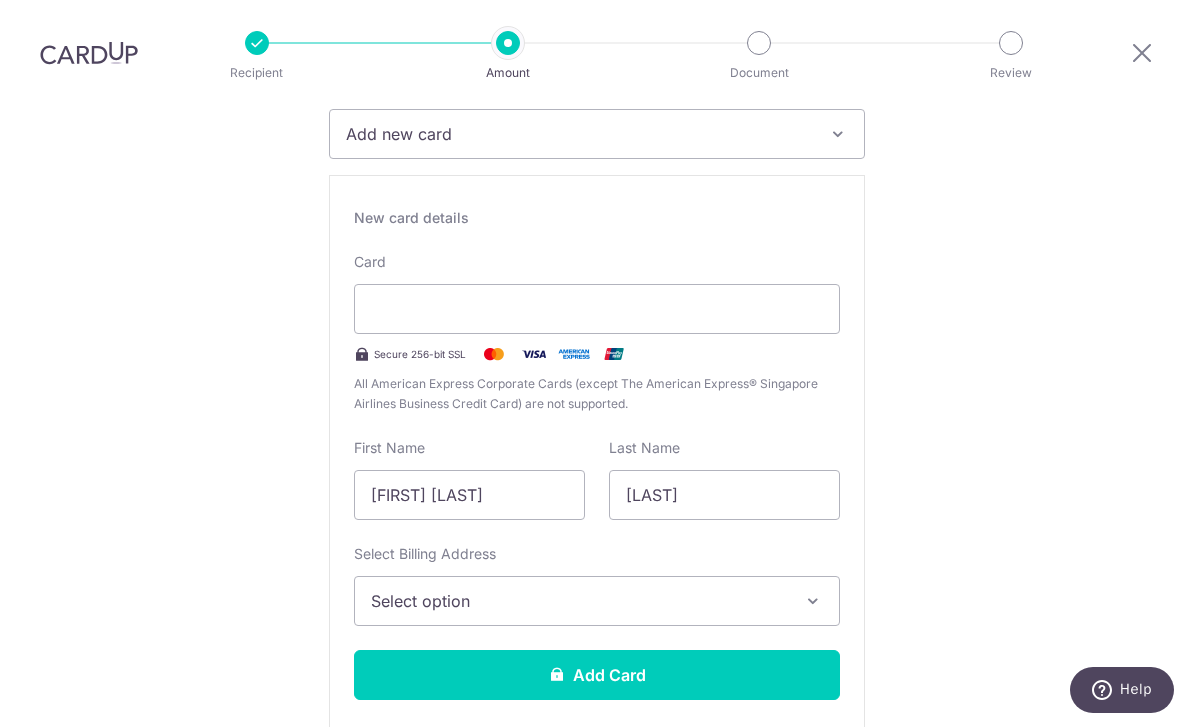 scroll, scrollTop: 297, scrollLeft: 0, axis: vertical 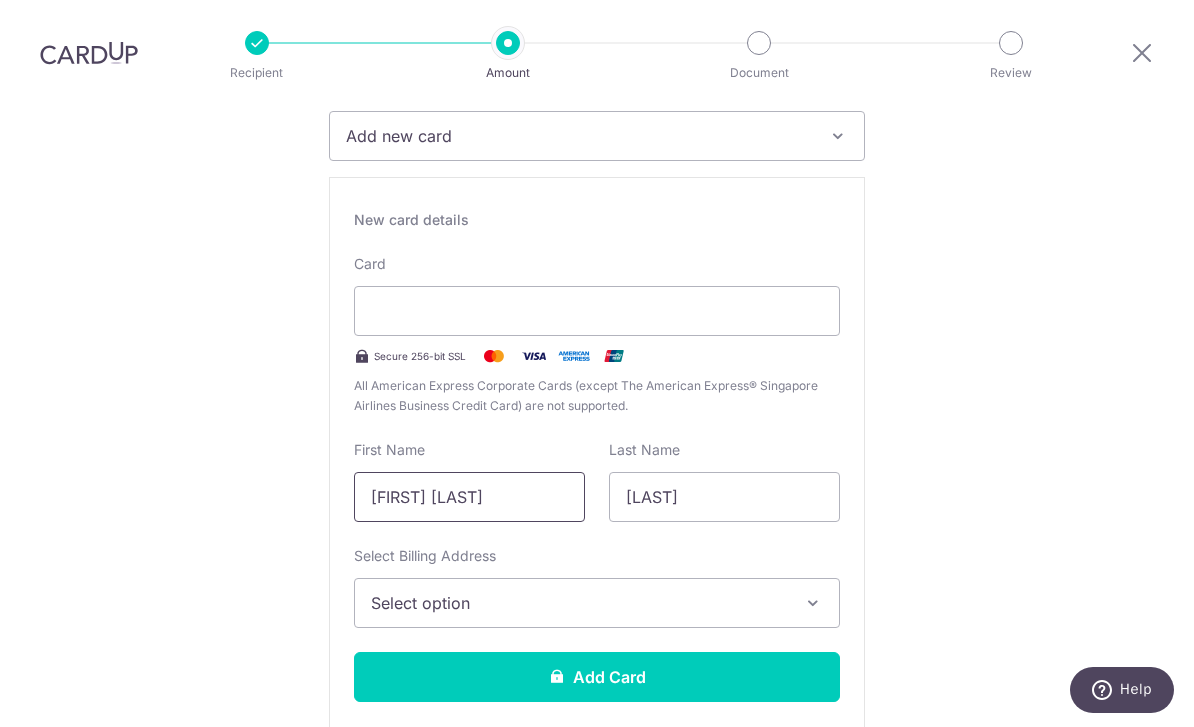 click on "[FIRST] [LAST]" at bounding box center [469, 497] 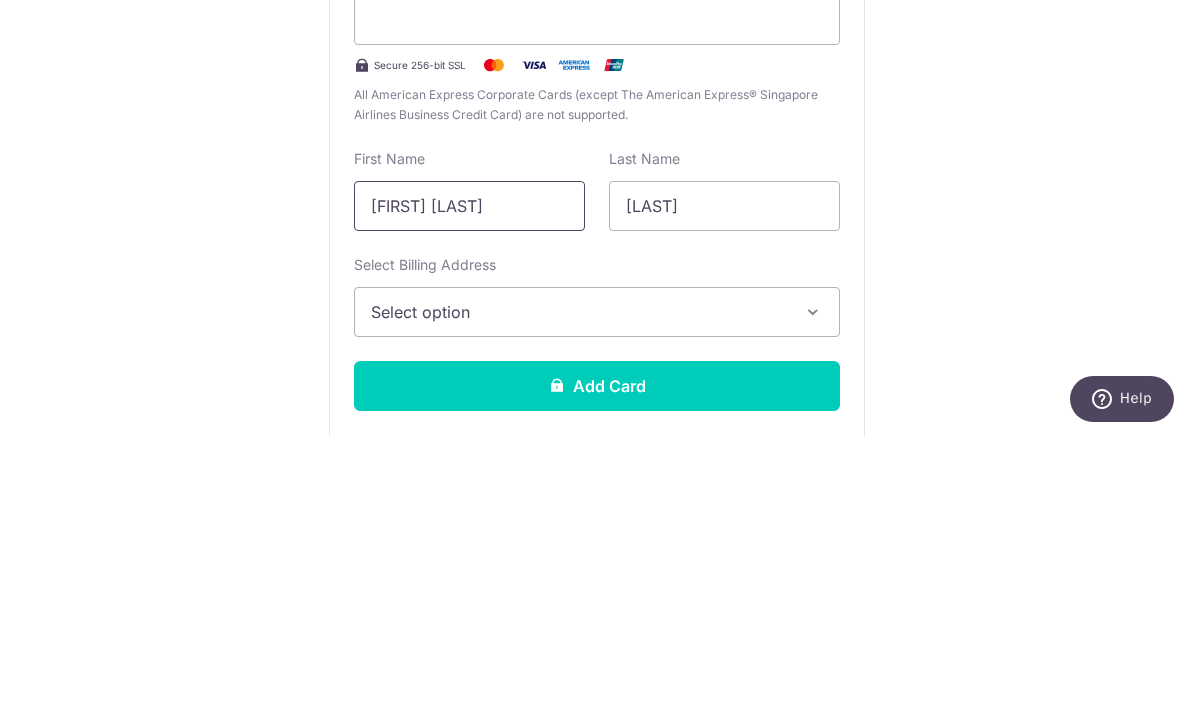 type on "[FIRST] [LAST]" 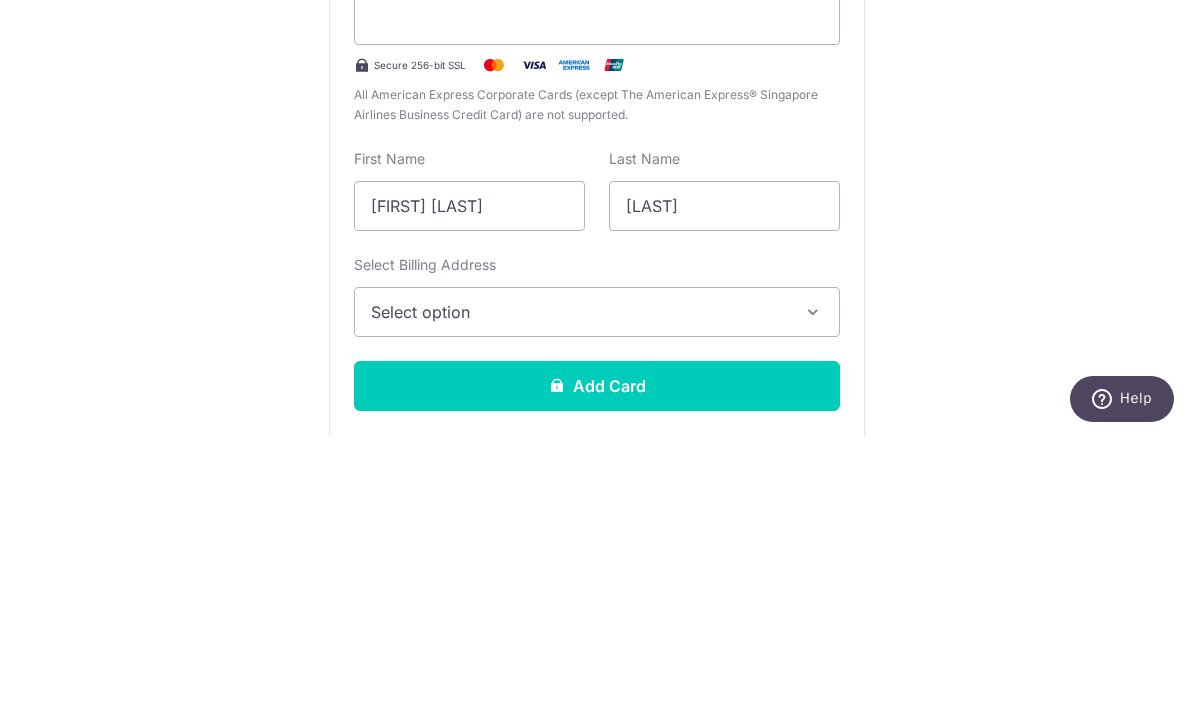click on "Tell us more about your payment
SGD
Select Card
Add new card
Add credit card
Your Cards
**** [CARD]
**** [CARD]
**** [CARD]
Secure 256-bit SSL
Text
New card details
Card" at bounding box center [597, 1035] 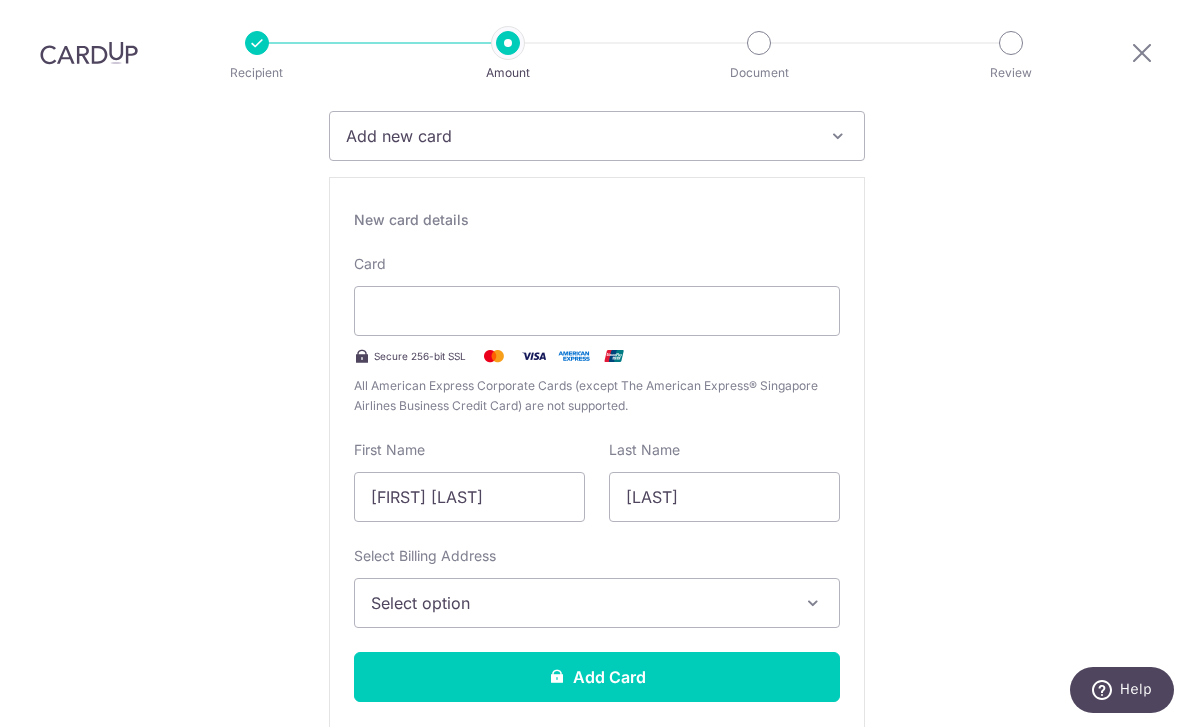 click on "Select option" at bounding box center (579, 603) 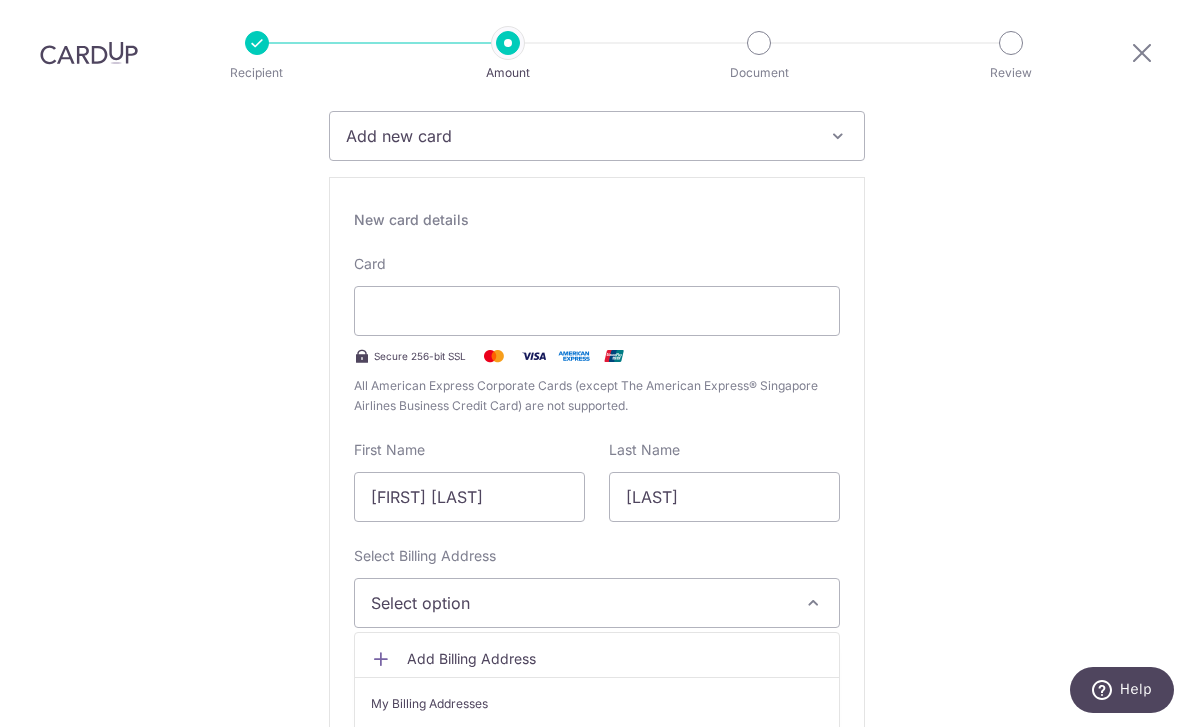 click on "Blk [NUMBER], #[NUMBER]-[NUMBER] , [STREET] [NUMBER] Toa Payoh , [CITY], [CITY], [CITY]-[POSTAL]" at bounding box center (597, 746) 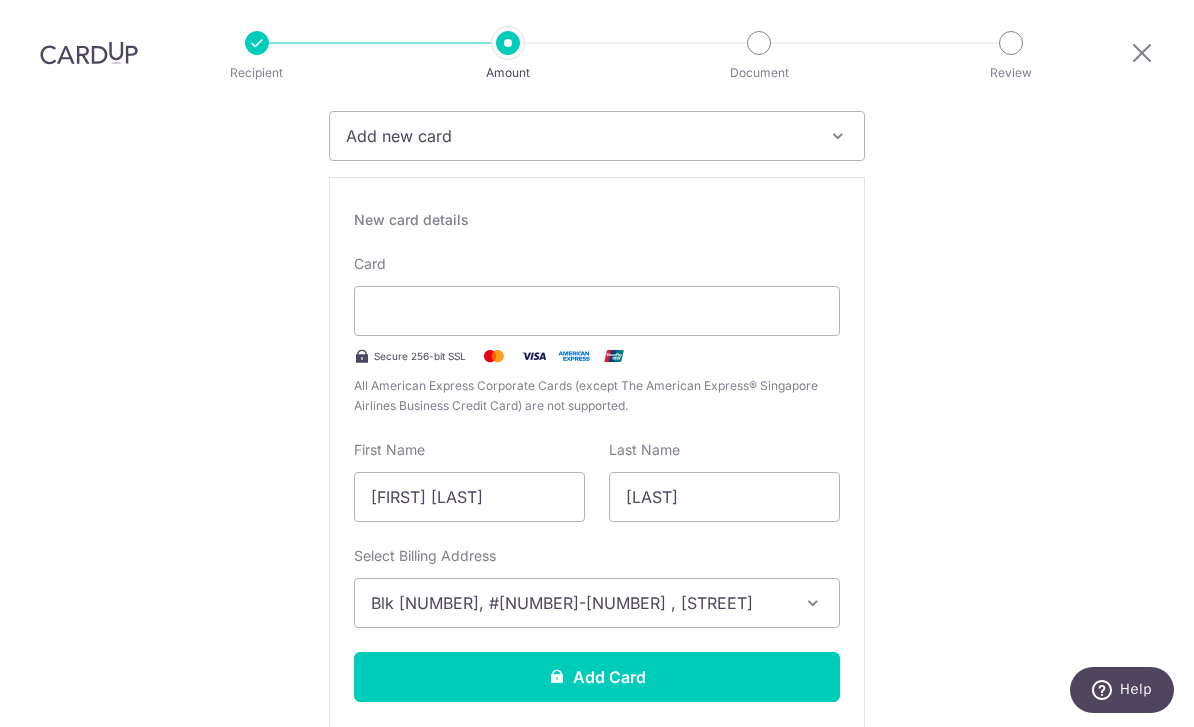 click on "Add Card" at bounding box center [597, 677] 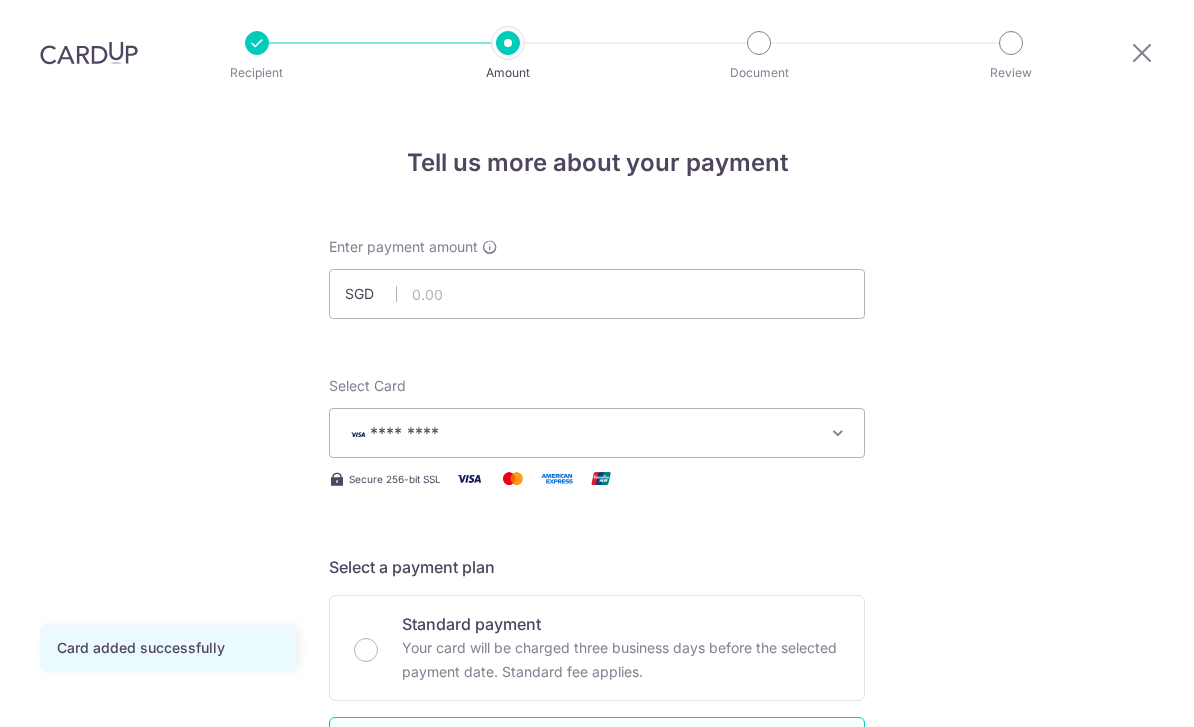 scroll, scrollTop: 64, scrollLeft: 0, axis: vertical 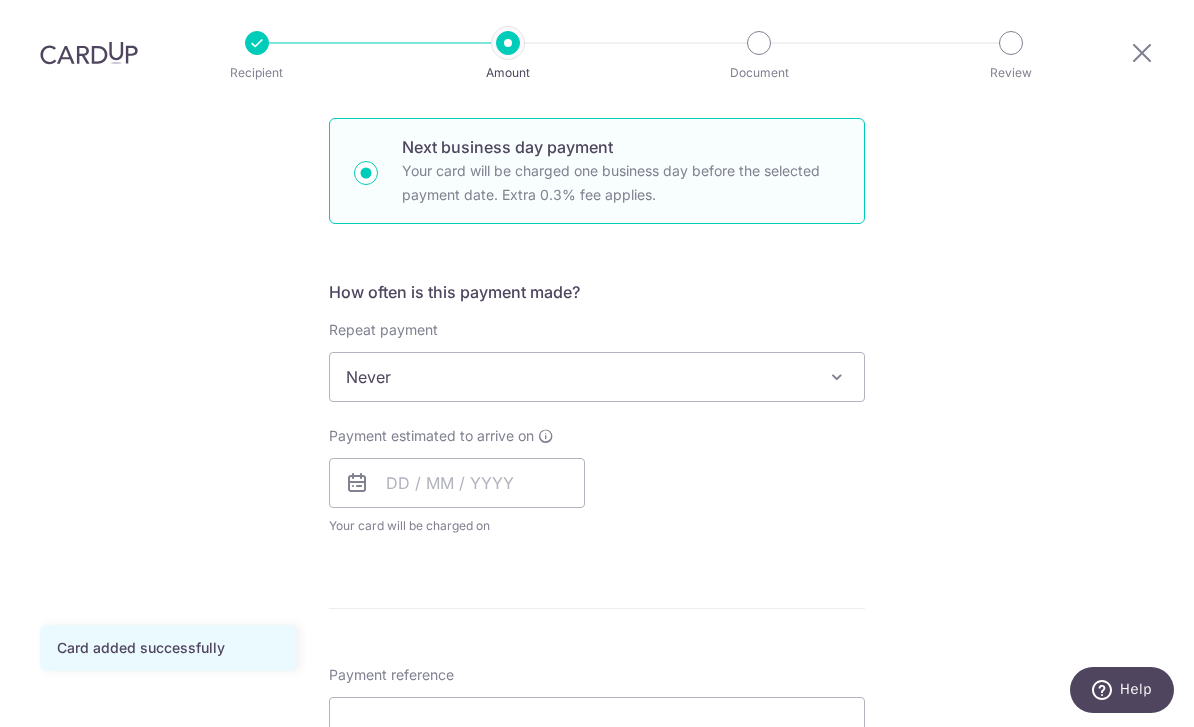 click on "Never" at bounding box center (597, 377) 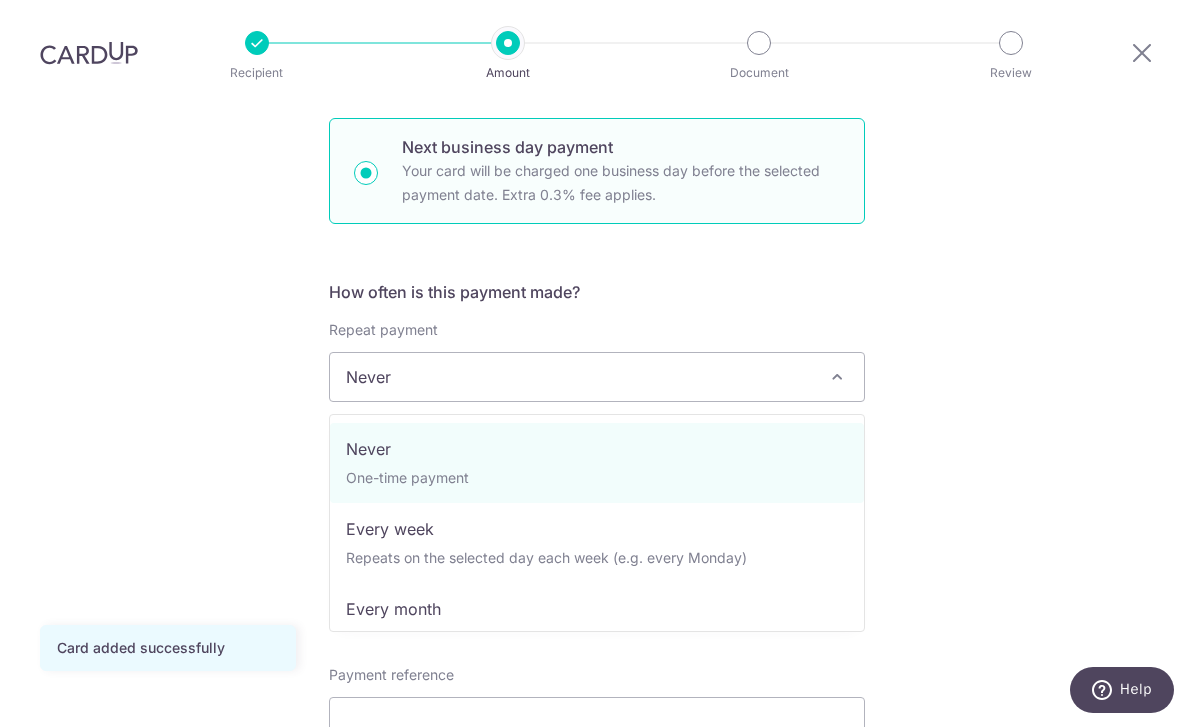 click on "Tell us more about your payment
Enter payment amount
SGD
Card added successfully
Select Card
**** 3582
Add credit card
Your Cards
**** 2004
**** 4210
**** 9946
**** 3582
Secure 256-bit SSL
Text
New card details
Card" at bounding box center [597, 459] 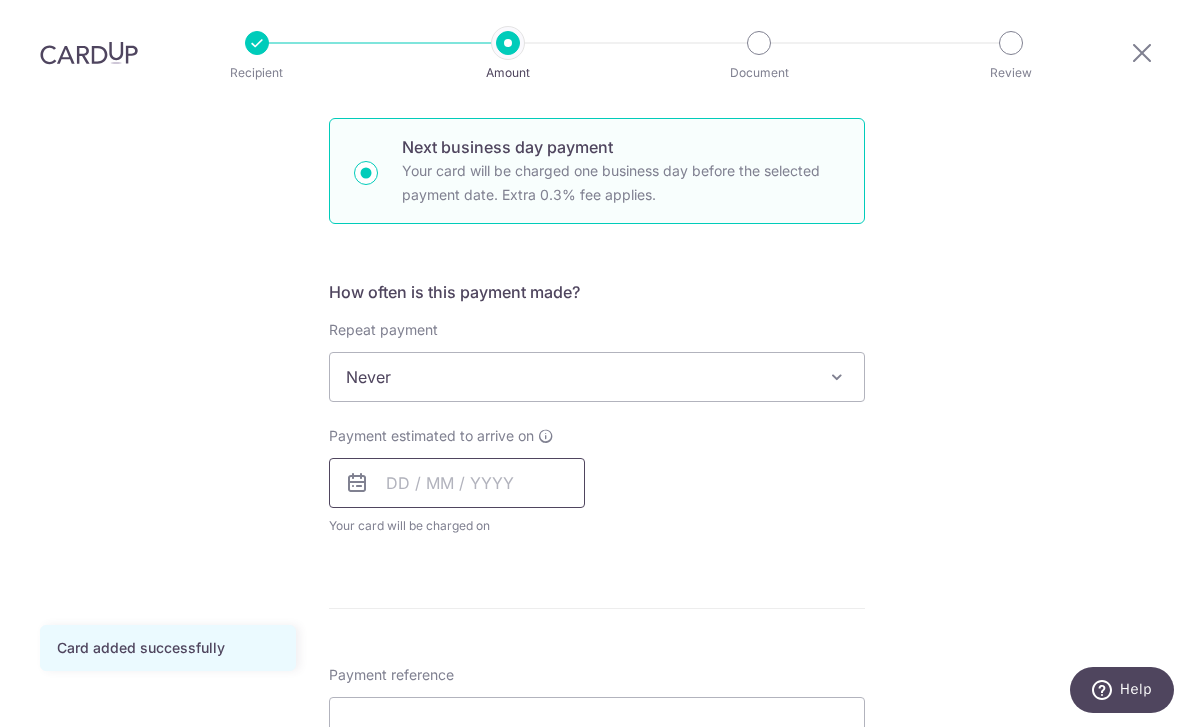click at bounding box center [457, 483] 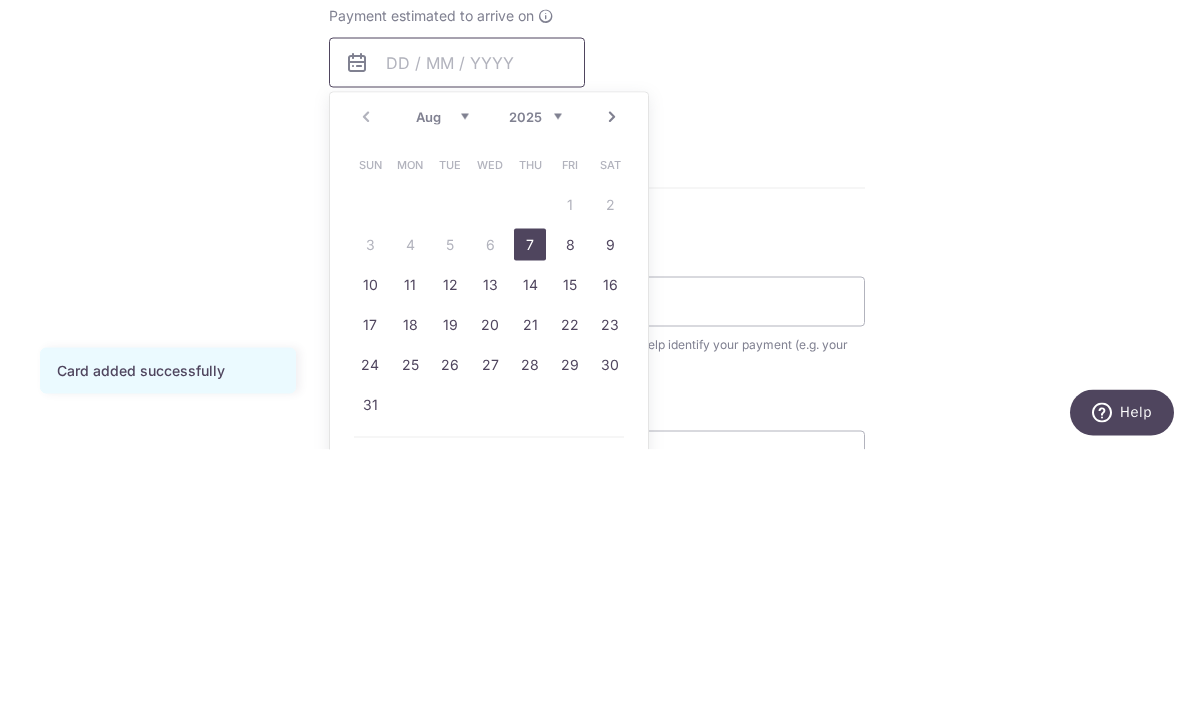 scroll, scrollTop: 739, scrollLeft: 0, axis: vertical 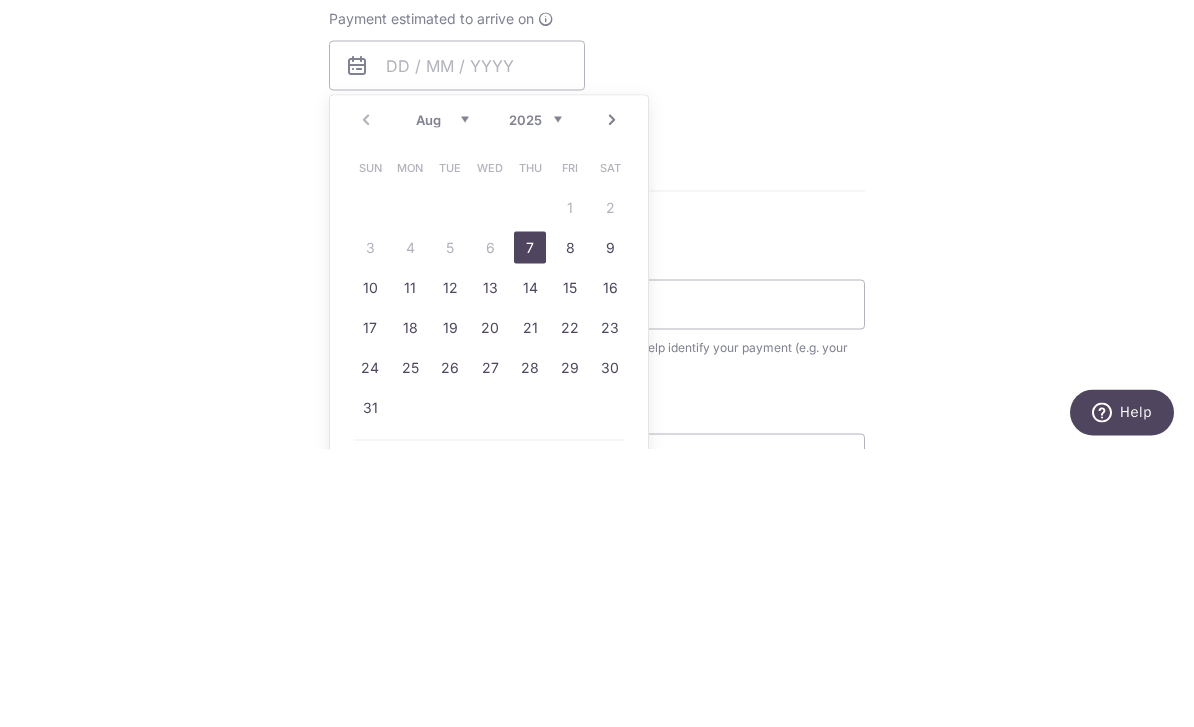 click on "7" at bounding box center [530, 525] 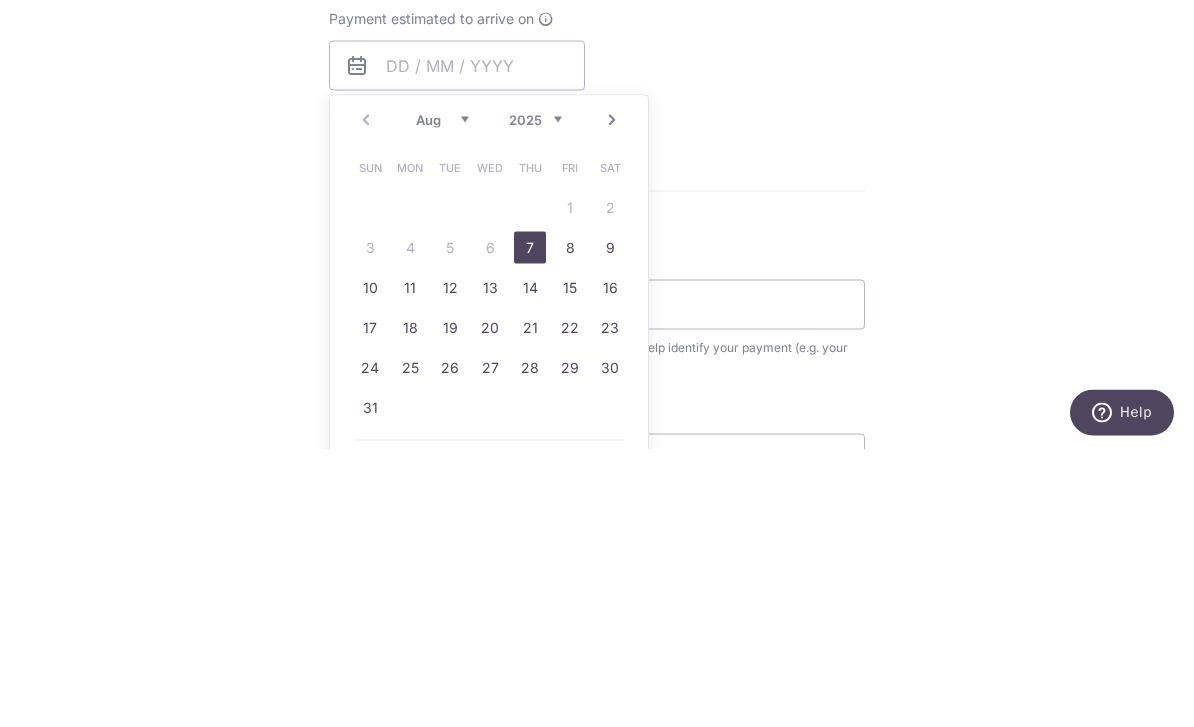 type on "07/08/2025" 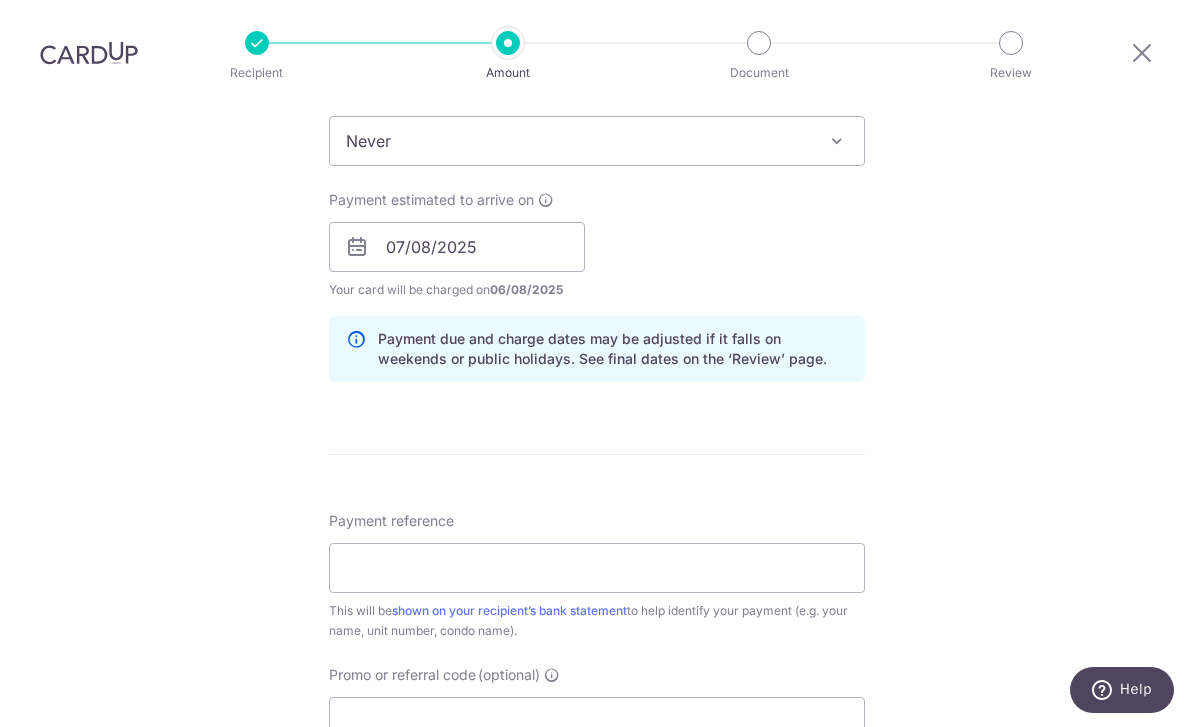 scroll, scrollTop: 832, scrollLeft: 0, axis: vertical 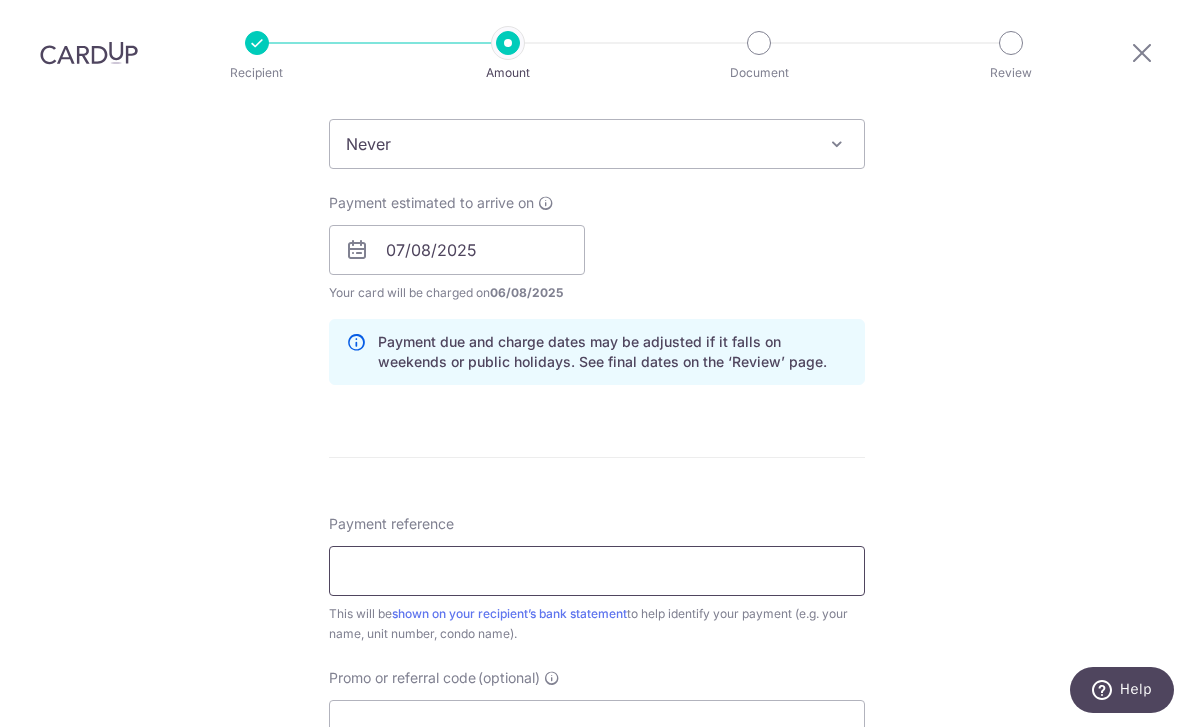 click on "Payment reference" at bounding box center (597, 571) 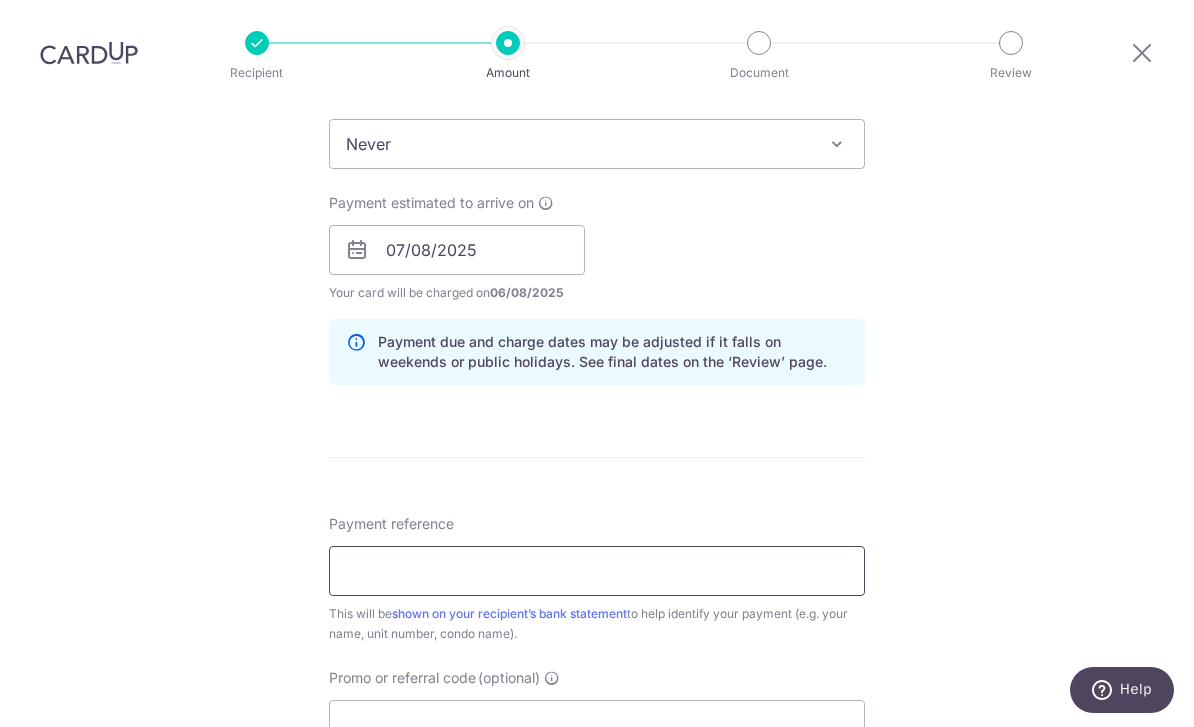 click on "Payment reference" at bounding box center (597, 571) 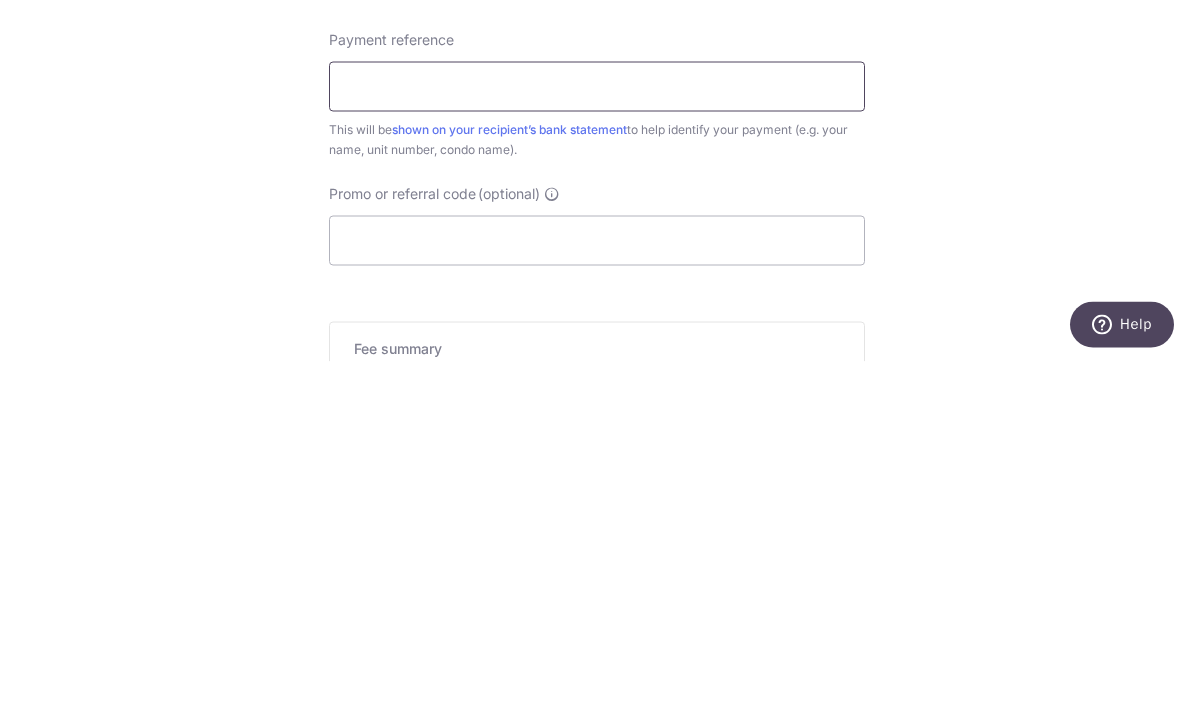 scroll, scrollTop: 947, scrollLeft: 0, axis: vertical 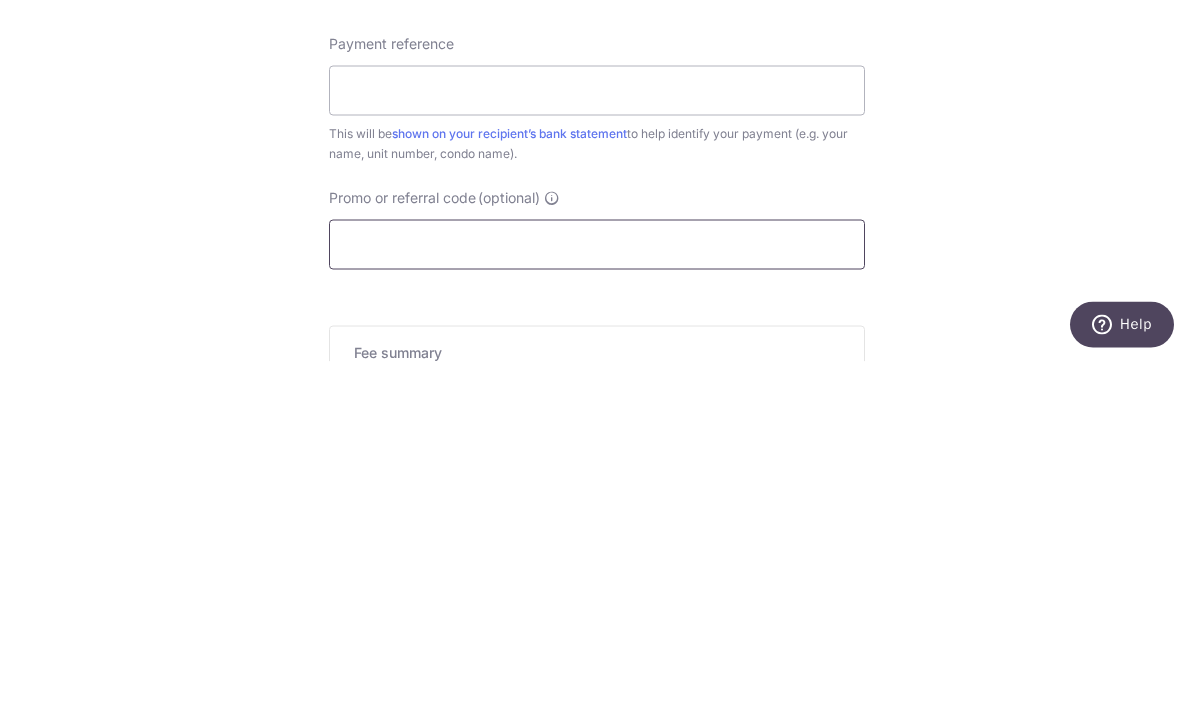 click on "Promo or referral code
(optional)" at bounding box center [597, 610] 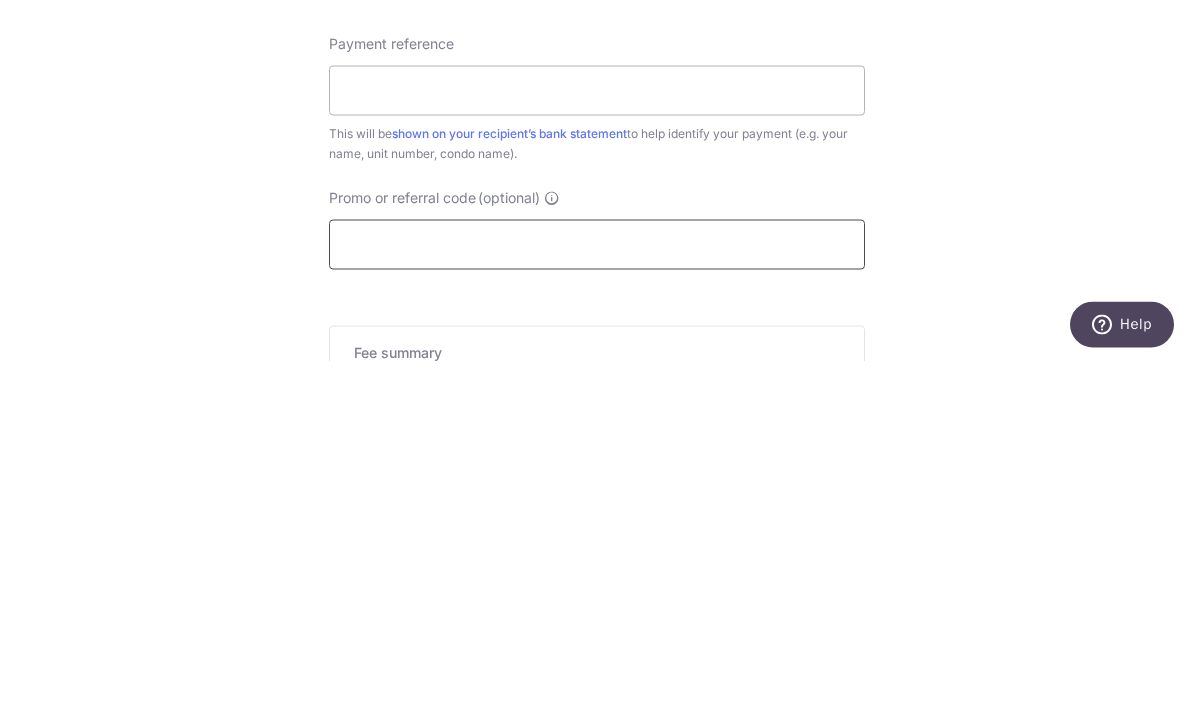 paste on "SAVERENT179" 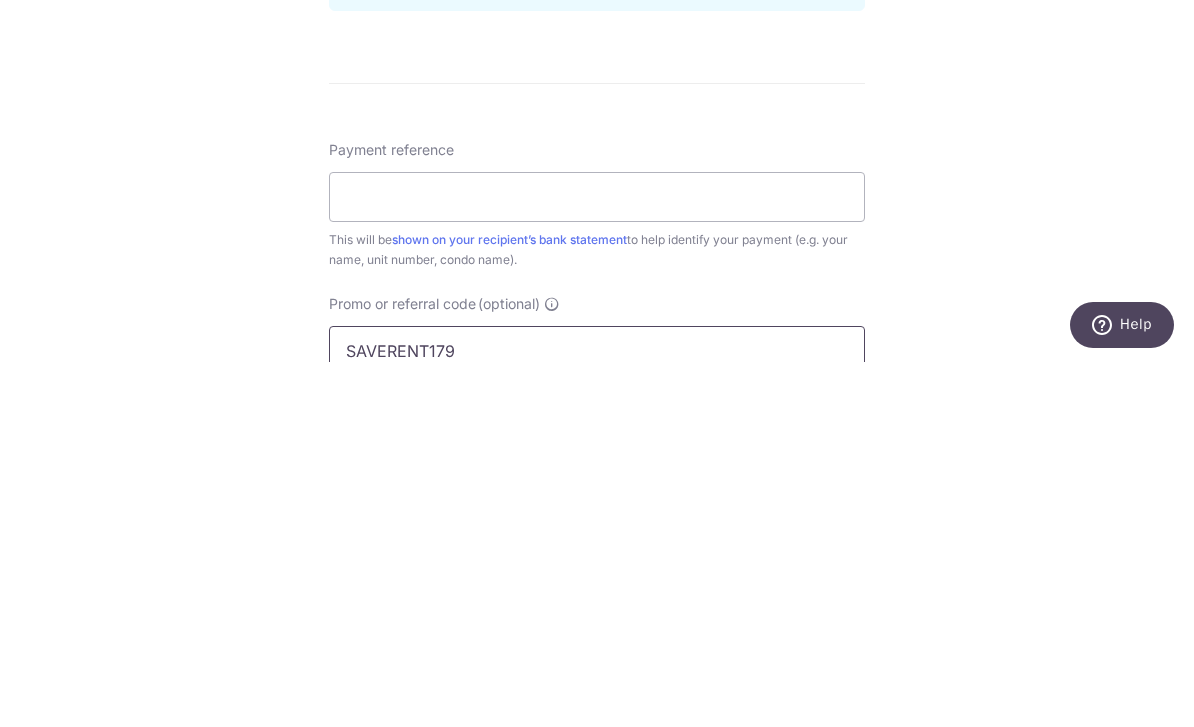 scroll, scrollTop: 844, scrollLeft: 0, axis: vertical 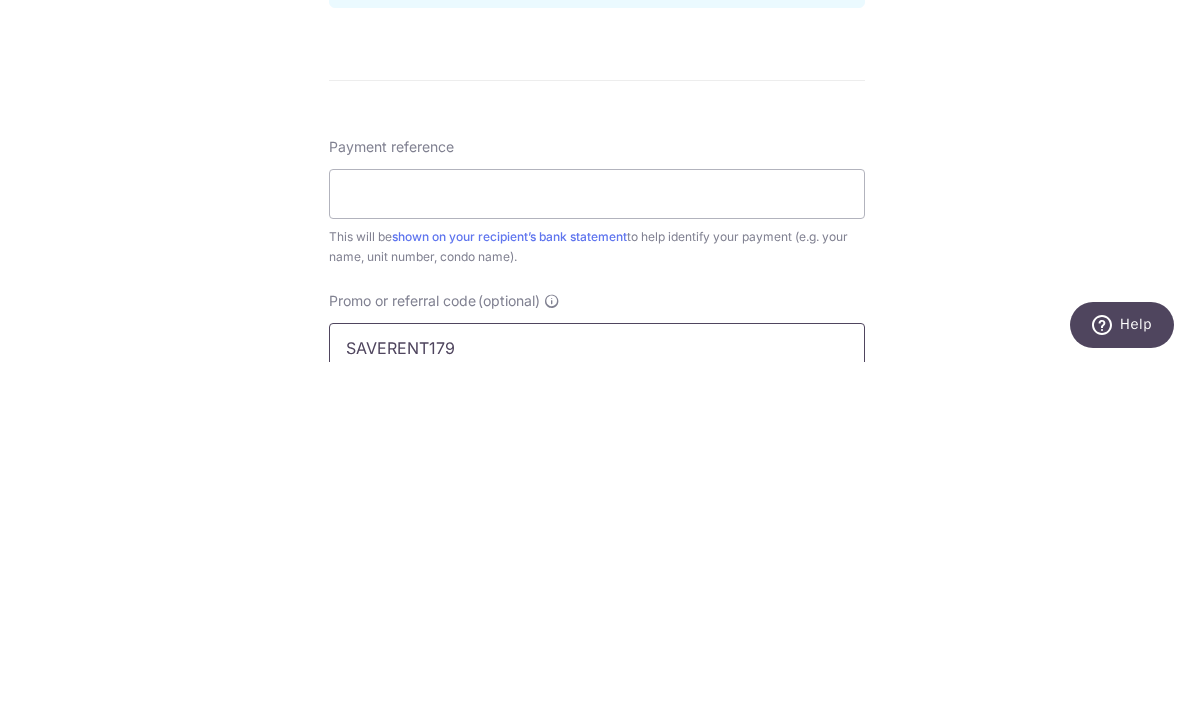 type on "SAVERENT179" 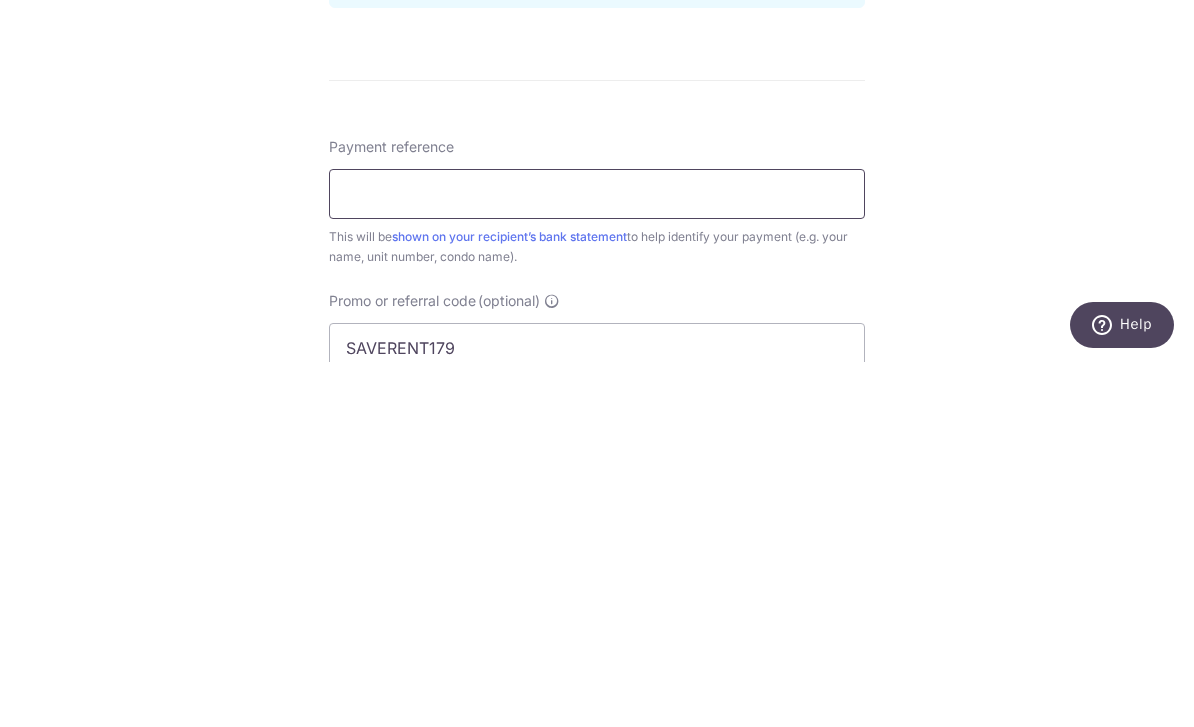 click on "Payment reference" at bounding box center (597, 559) 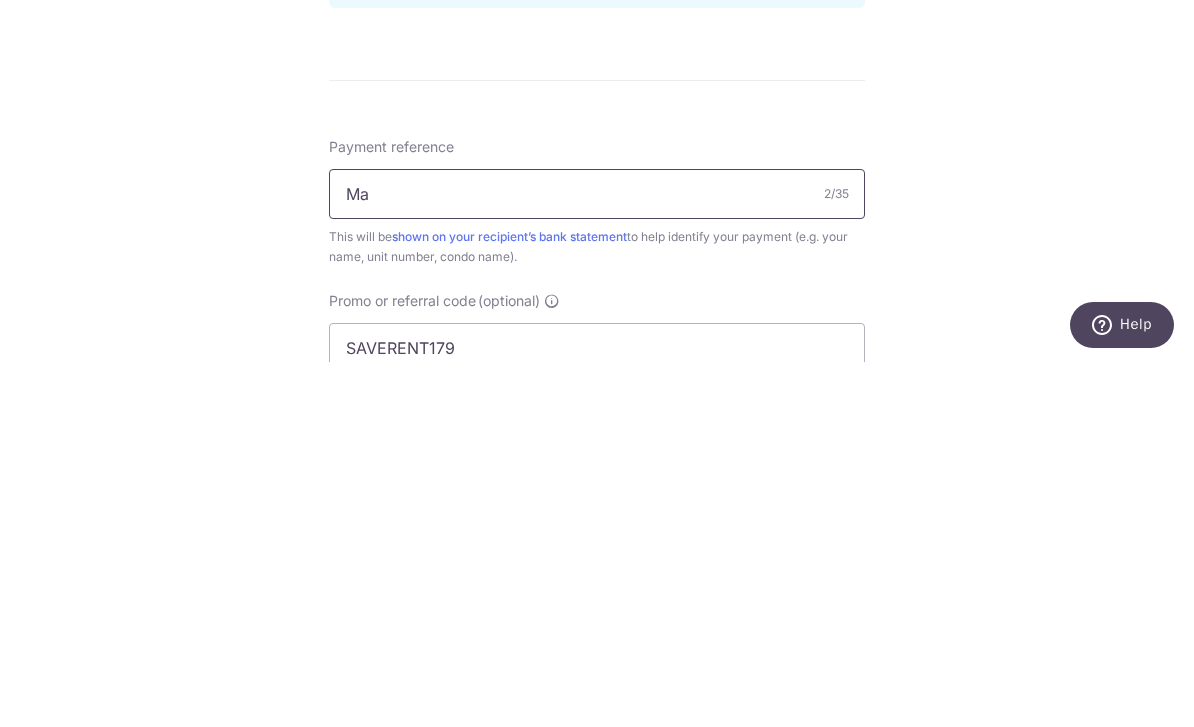 type on "M" 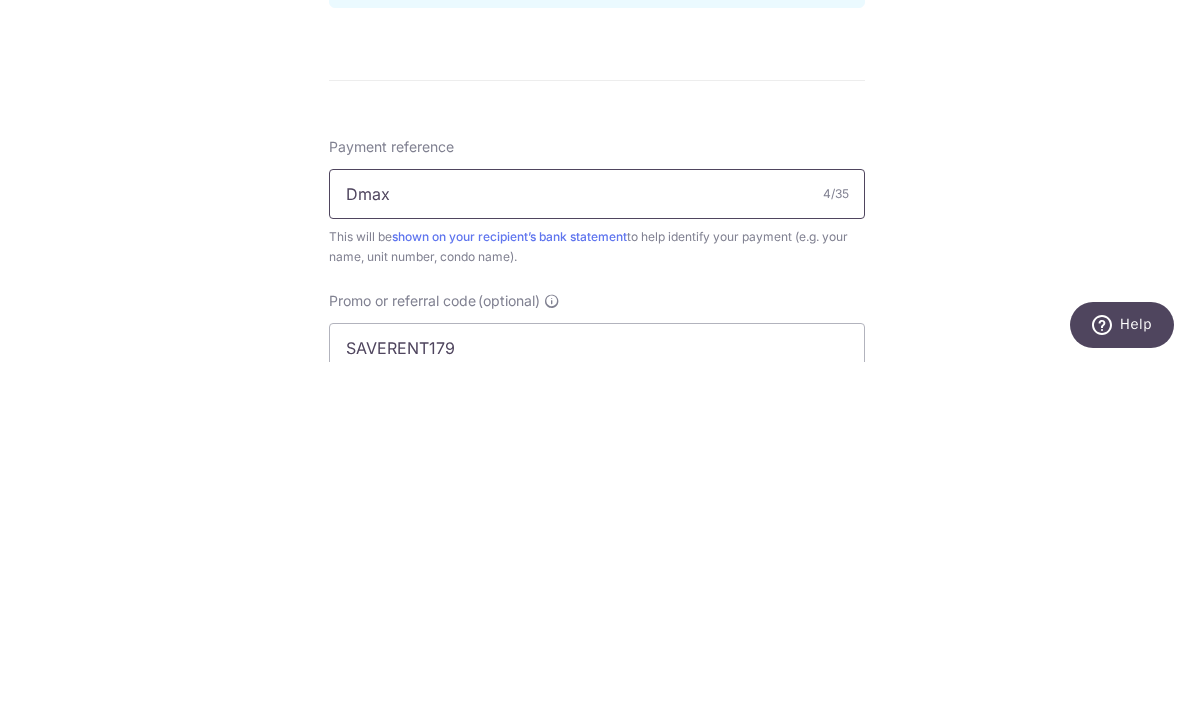 type on "Dmax" 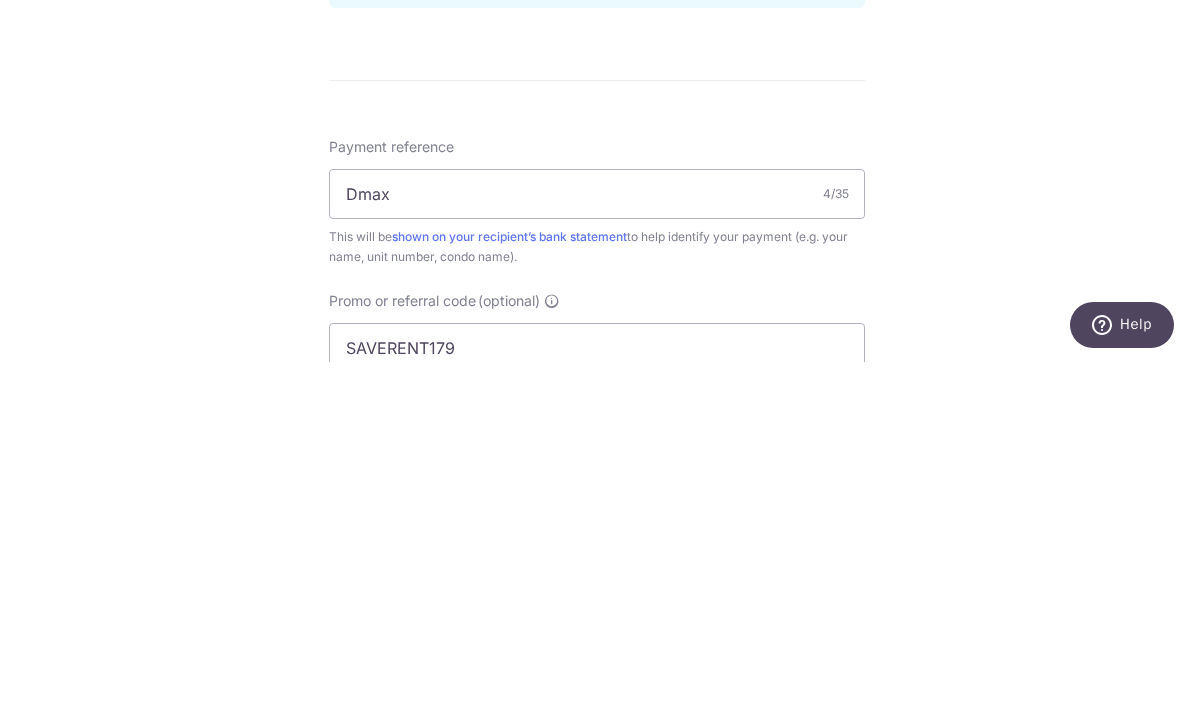 click on "Tell us more about your payment
Enter payment amount
SGD
Card added successfully
Select Card
**** 3582
Add credit card
Your Cards
**** 2004
**** 4210
**** 9946
**** 3582
Secure 256-bit SSL
Text
New card details
Card" at bounding box center (597, 300) 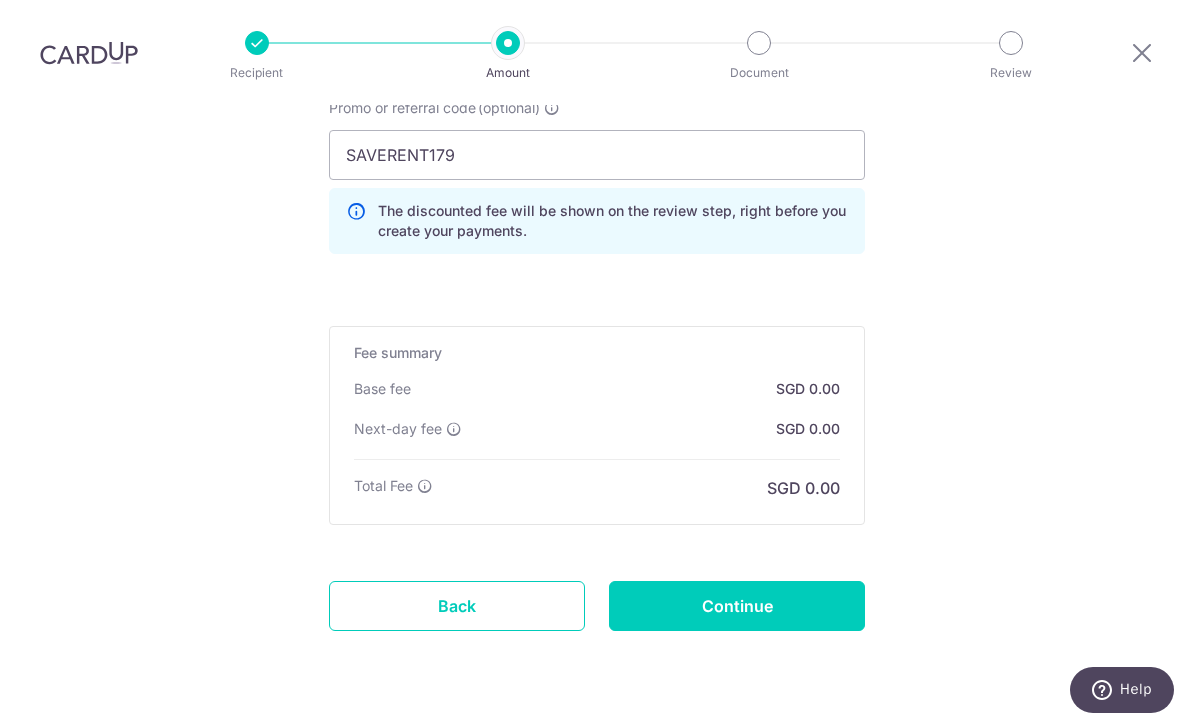 scroll, scrollTop: 1400, scrollLeft: 0, axis: vertical 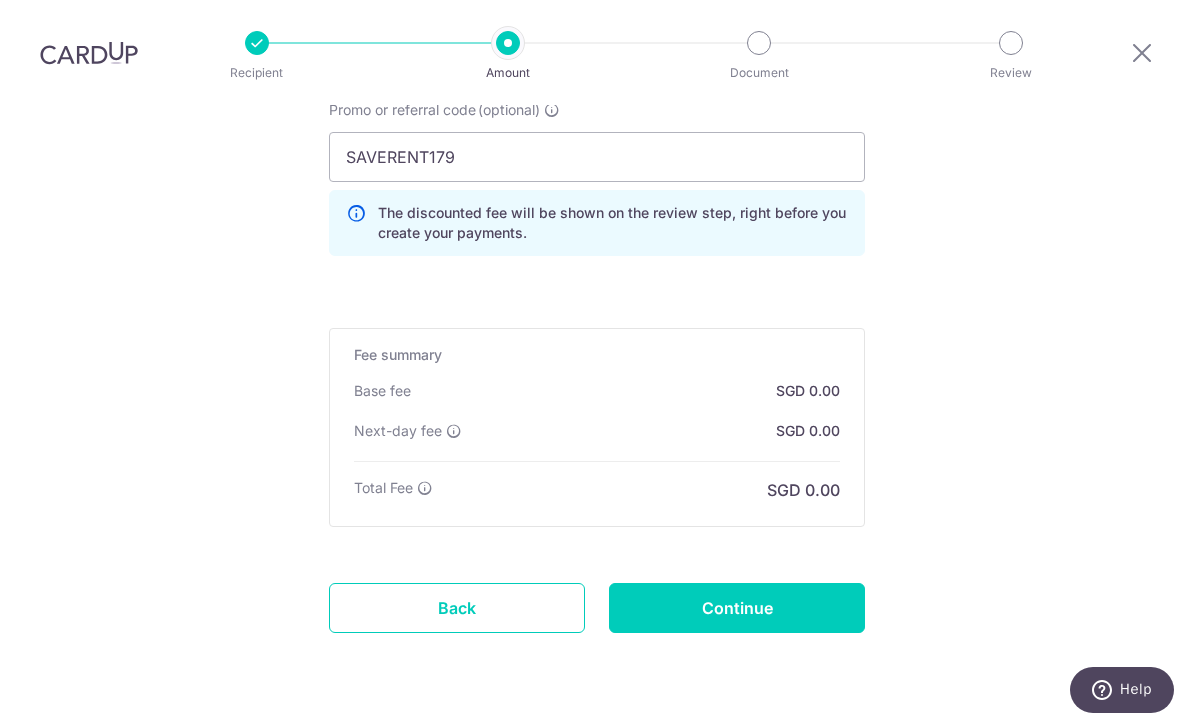 click on "Continue" at bounding box center (737, 608) 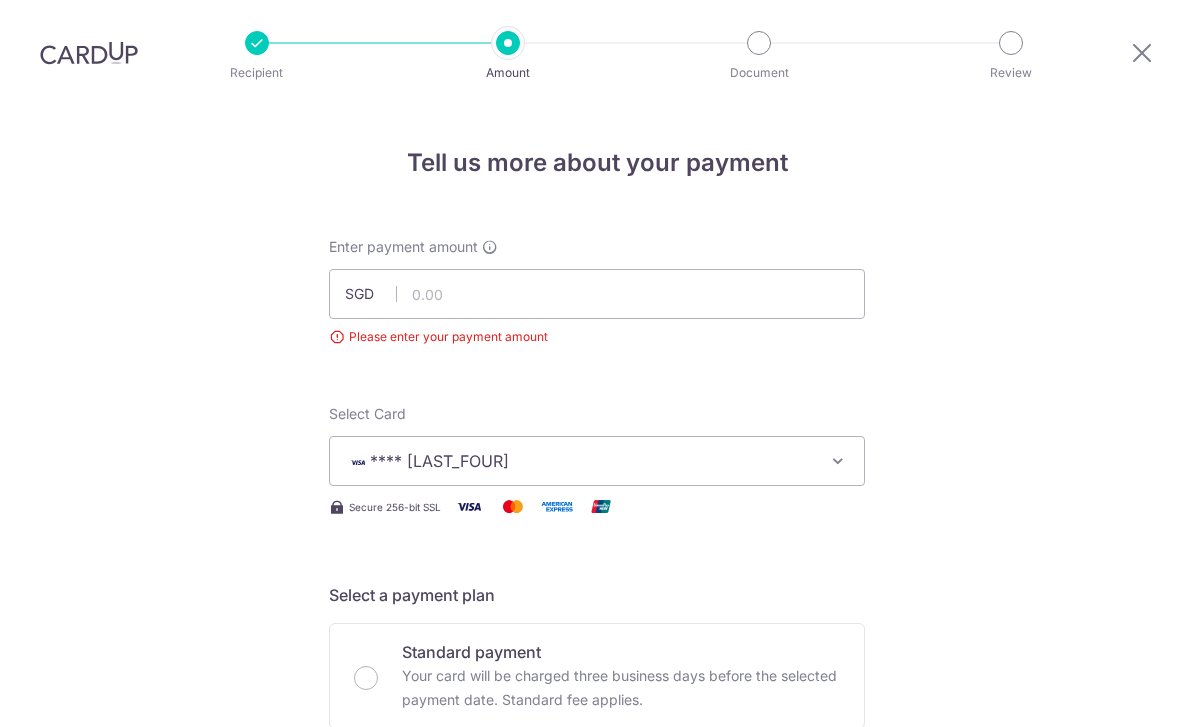 scroll, scrollTop: 64, scrollLeft: 0, axis: vertical 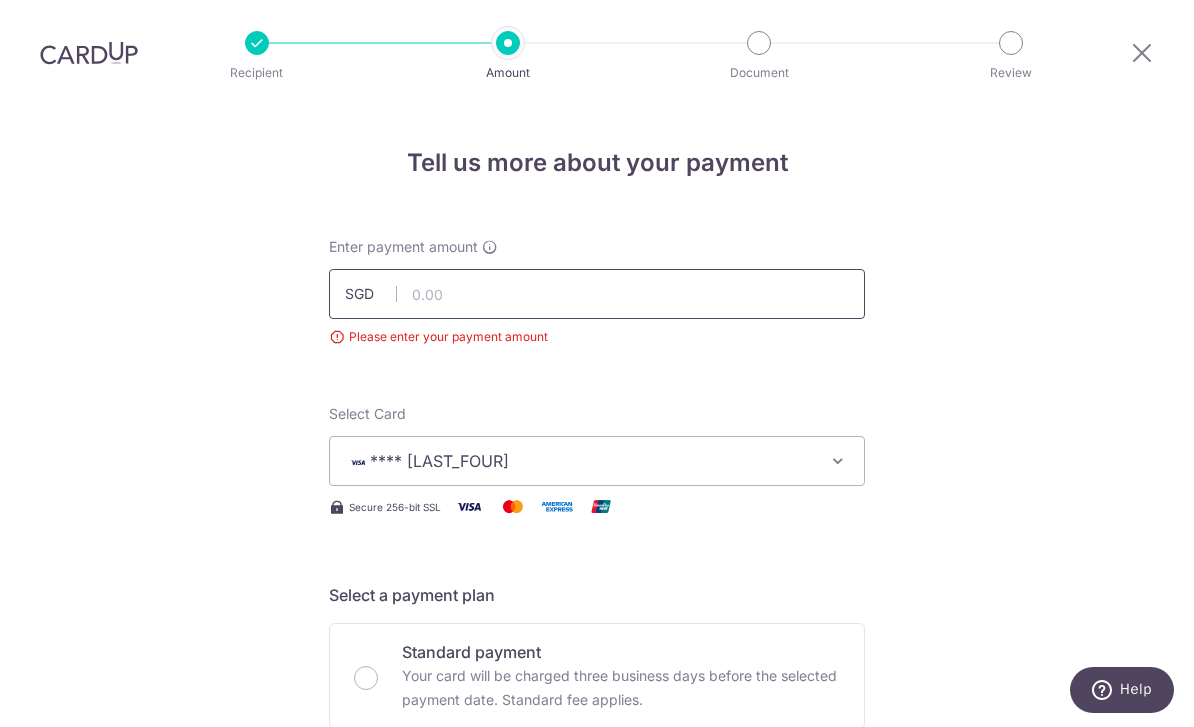 click at bounding box center [597, 294] 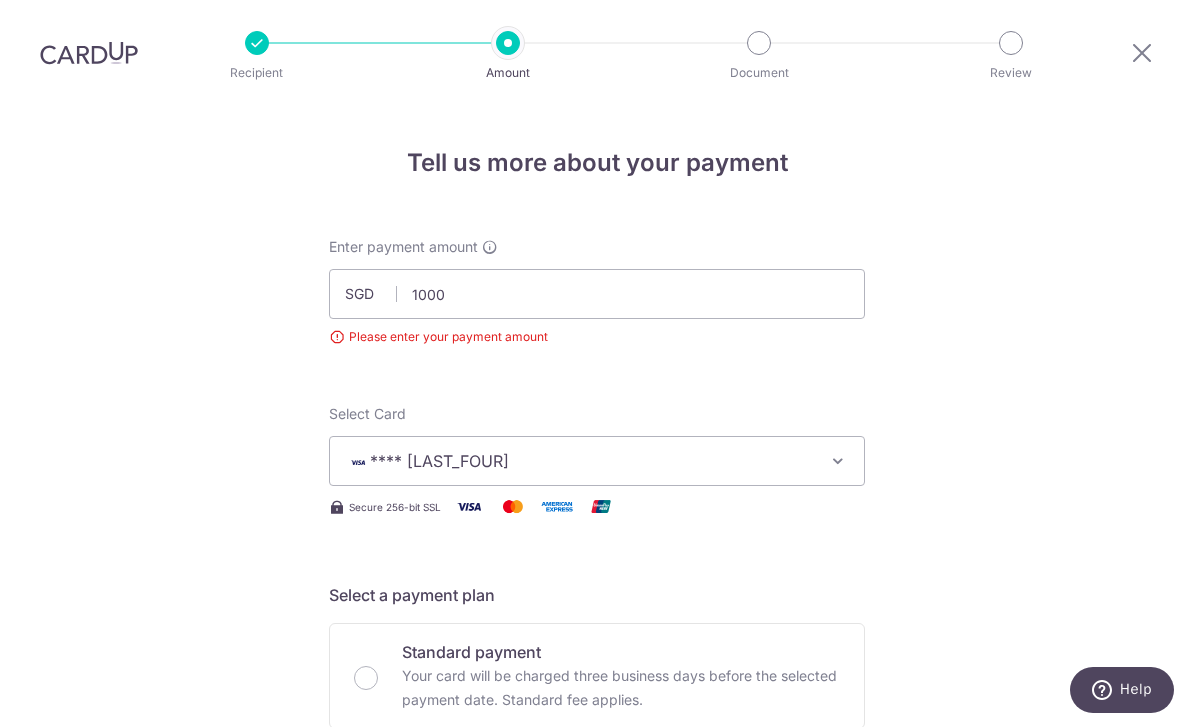 click on "Tell us more about your payment
Enter payment amount
SGD
1000
Please enter your payment amount
Select Card
**** [LAST_FOUR]
Add credit card
Your Cards
**** [LAST_FOUR]
**** [LAST_FOUR]
**** [LAST_FOUR]
**** [LAST_FOUR]
Secure 256-bit SSL
Text
New card details" at bounding box center [597, 1158] 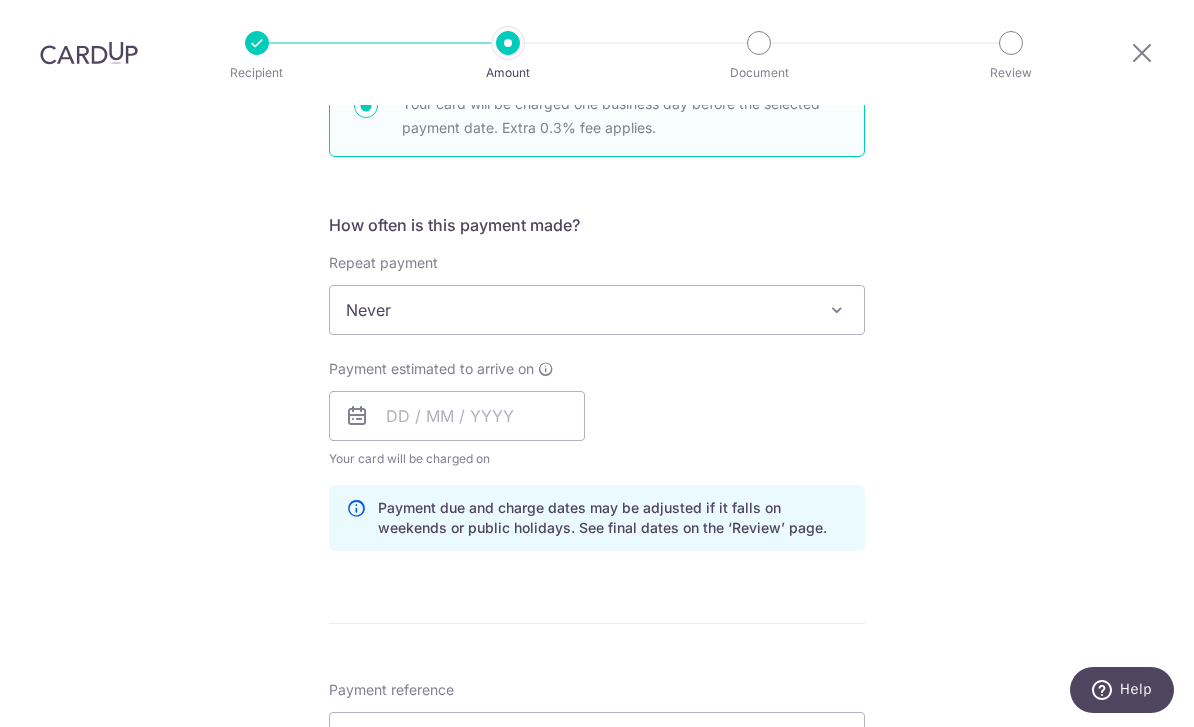 scroll, scrollTop: 773, scrollLeft: 0, axis: vertical 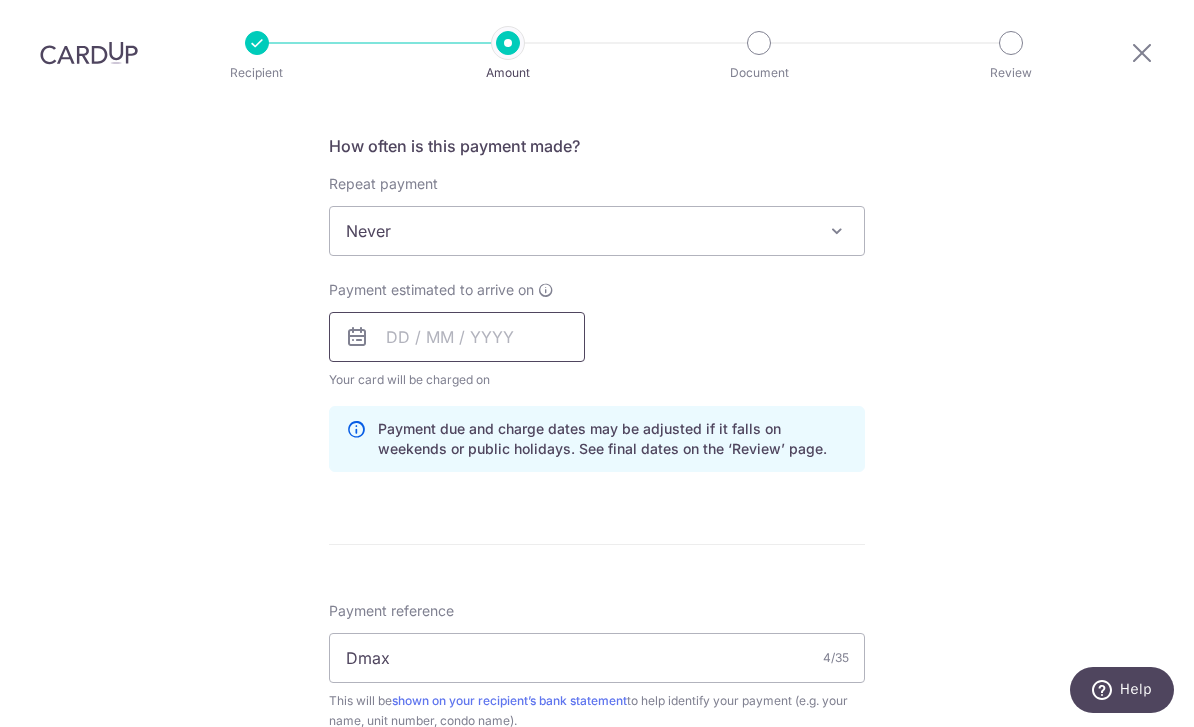 click at bounding box center (457, 337) 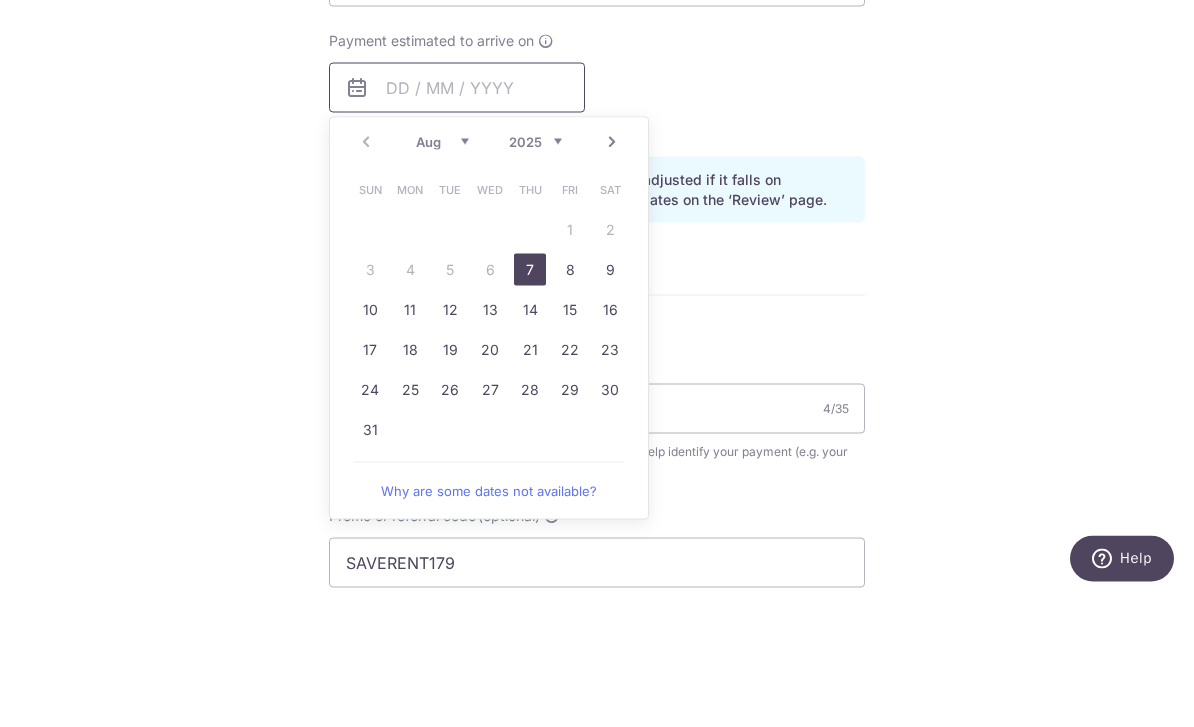 scroll, scrollTop: 893, scrollLeft: 0, axis: vertical 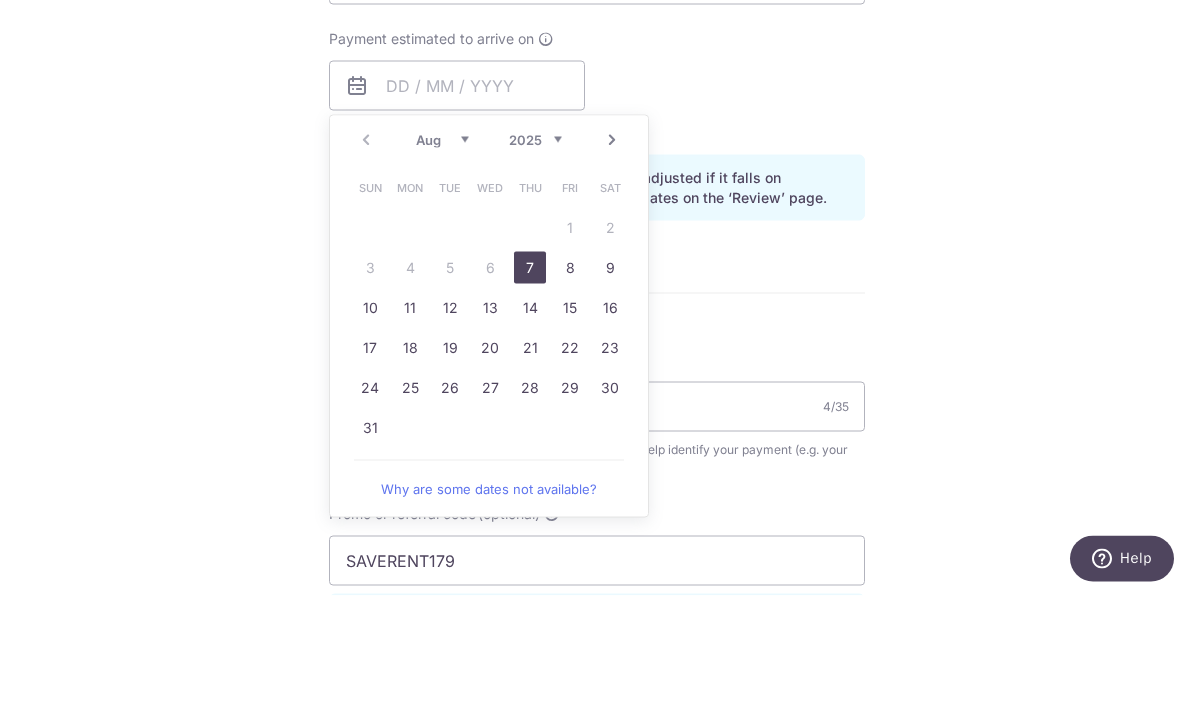 click on "7" at bounding box center [530, 399] 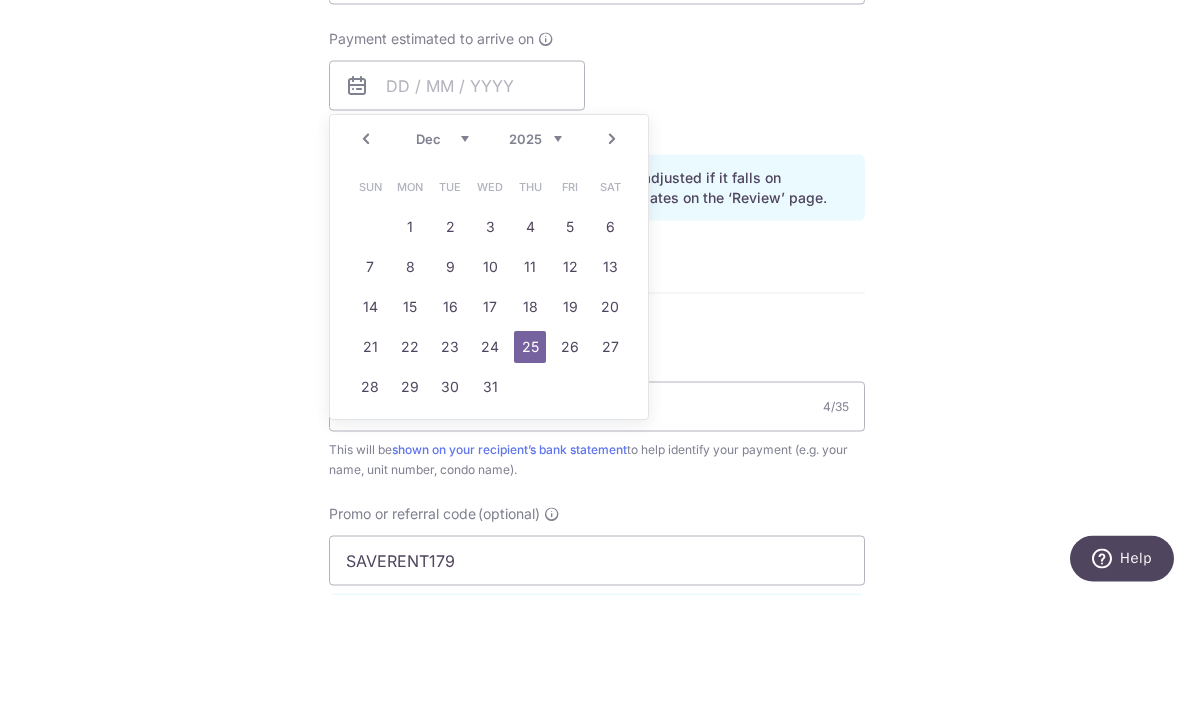 type on "07/08/2025" 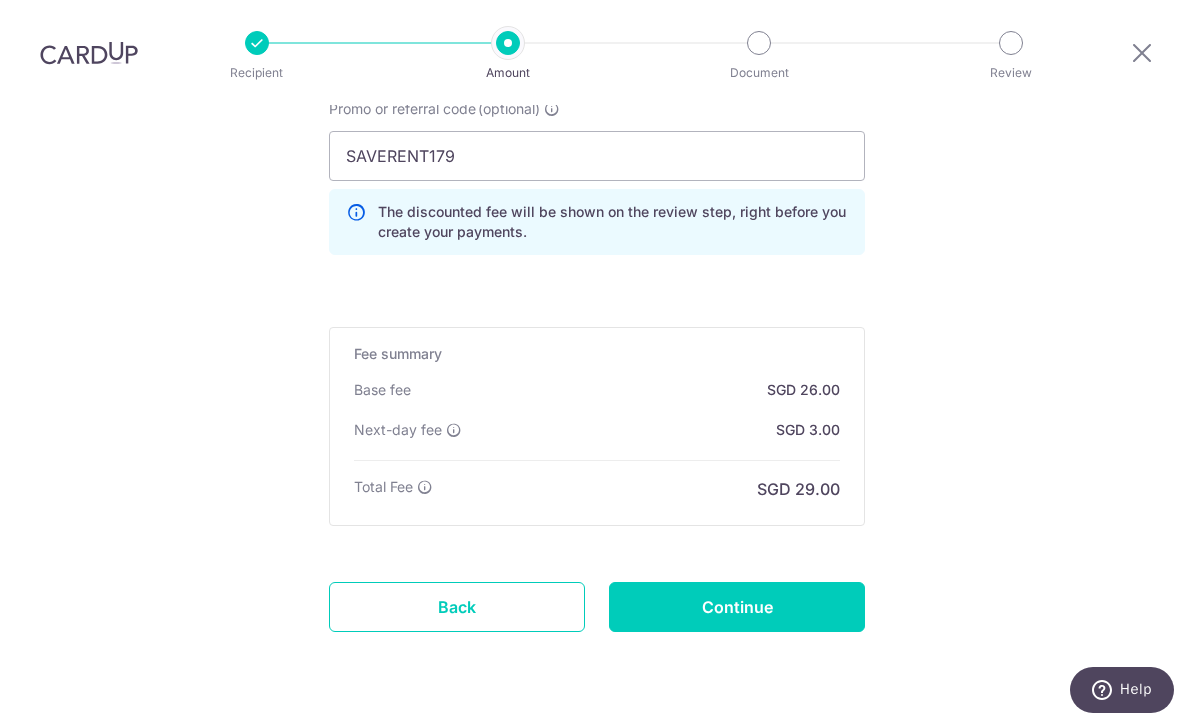 scroll, scrollTop: 1428, scrollLeft: 0, axis: vertical 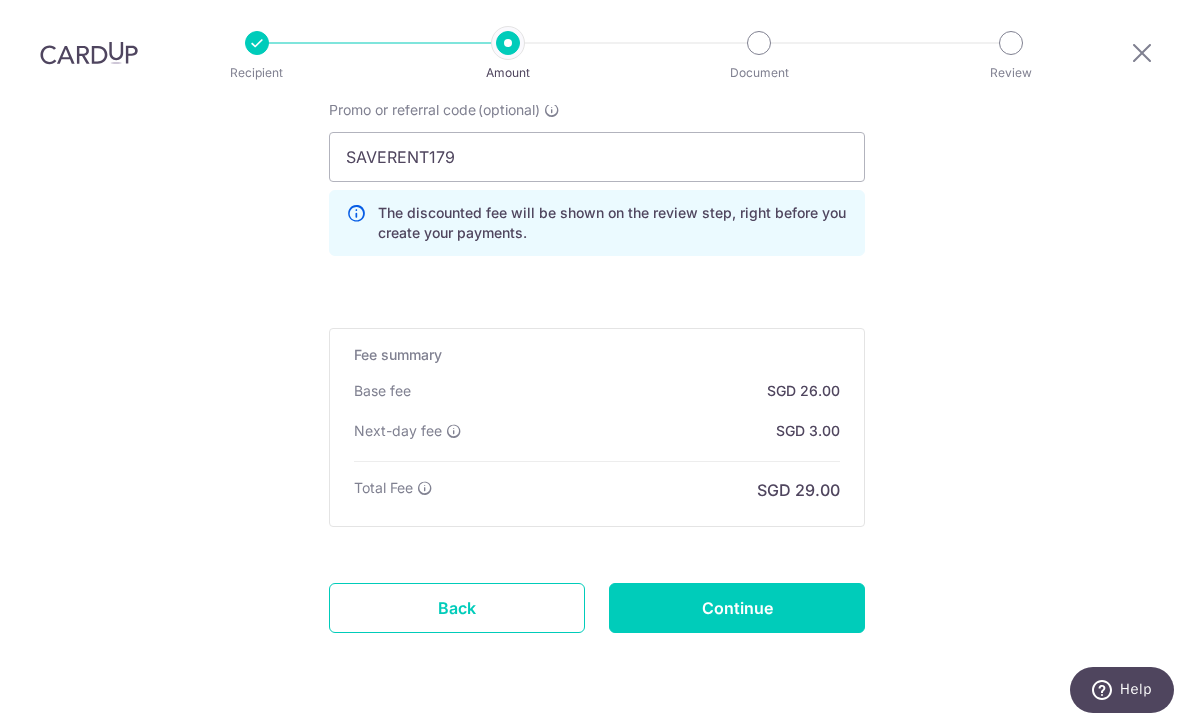 click on "Continue" at bounding box center [737, 608] 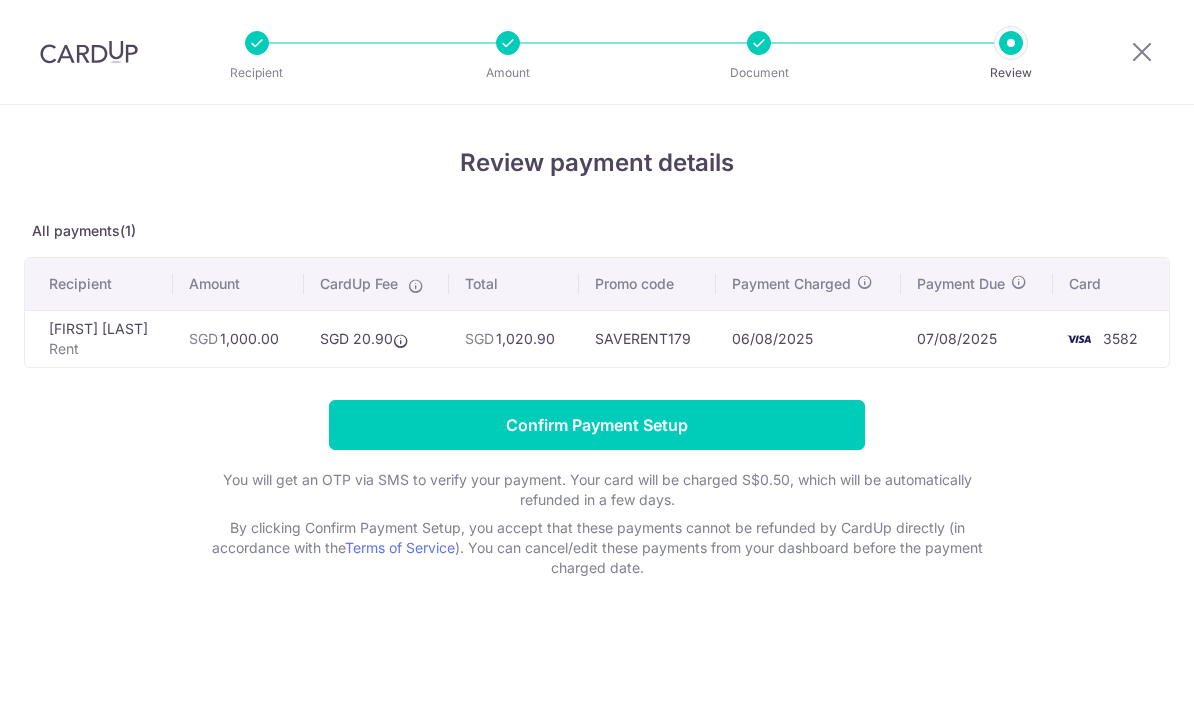 scroll, scrollTop: 0, scrollLeft: 0, axis: both 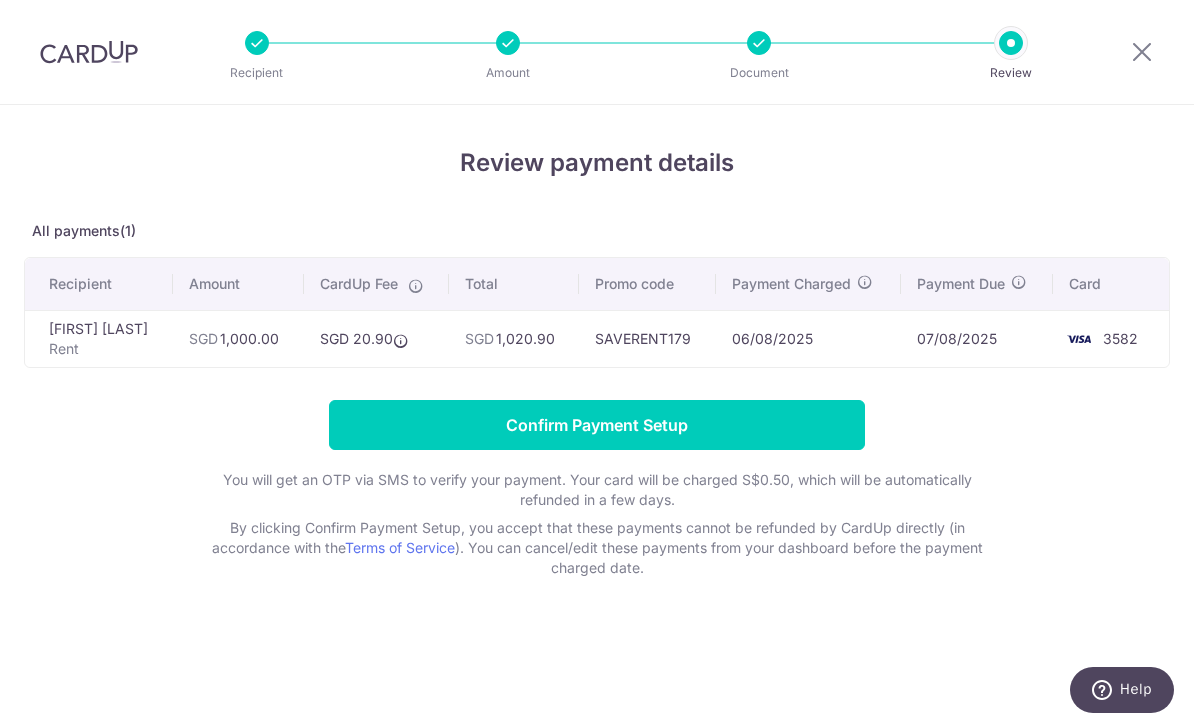 click on "Confirm Payment Setup" at bounding box center [597, 425] 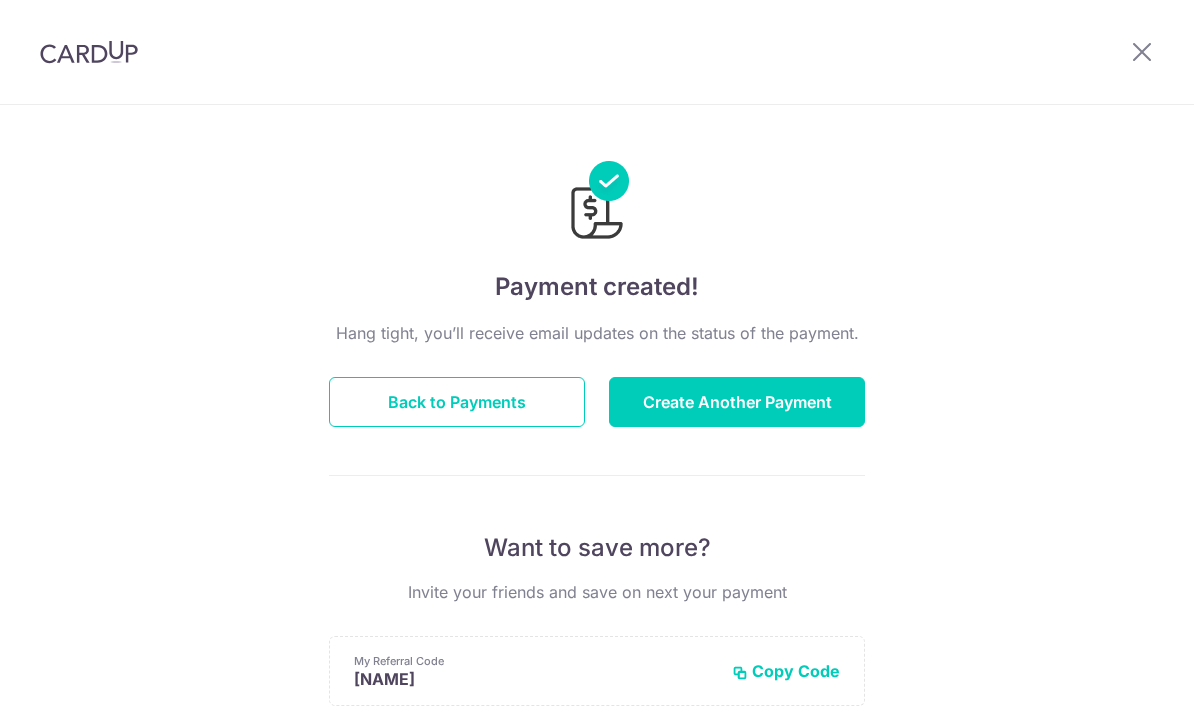 scroll, scrollTop: 0, scrollLeft: 0, axis: both 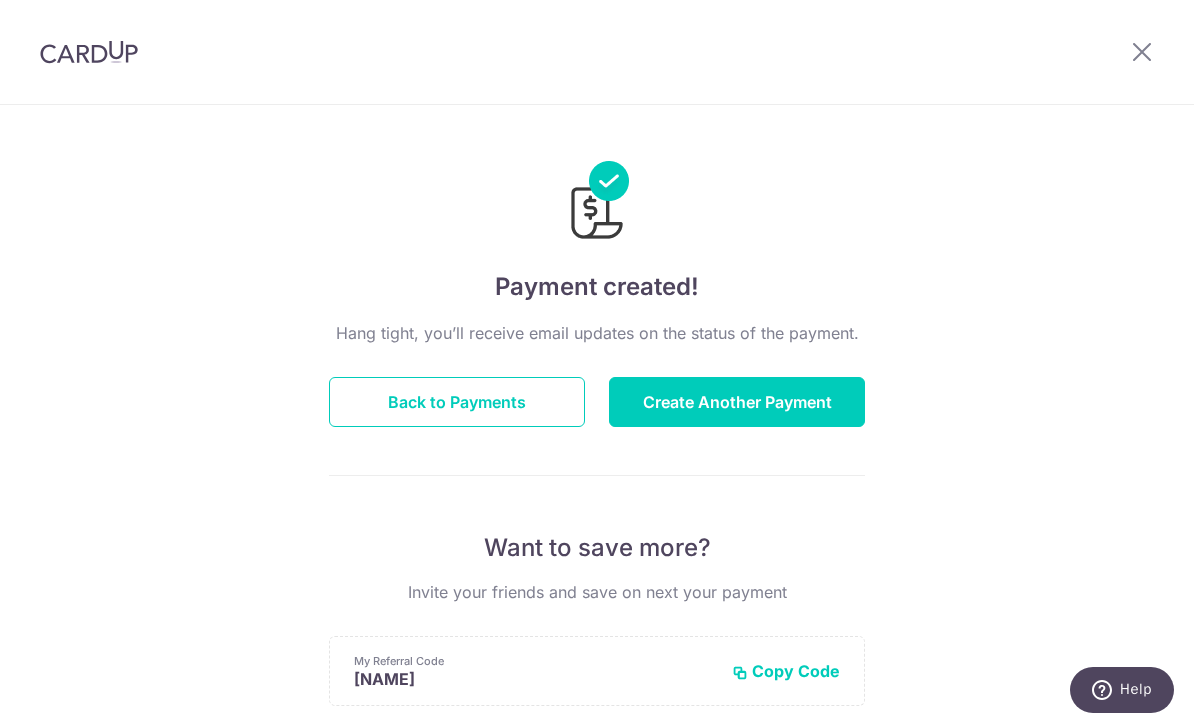 click on "Back to Payments" at bounding box center (457, 402) 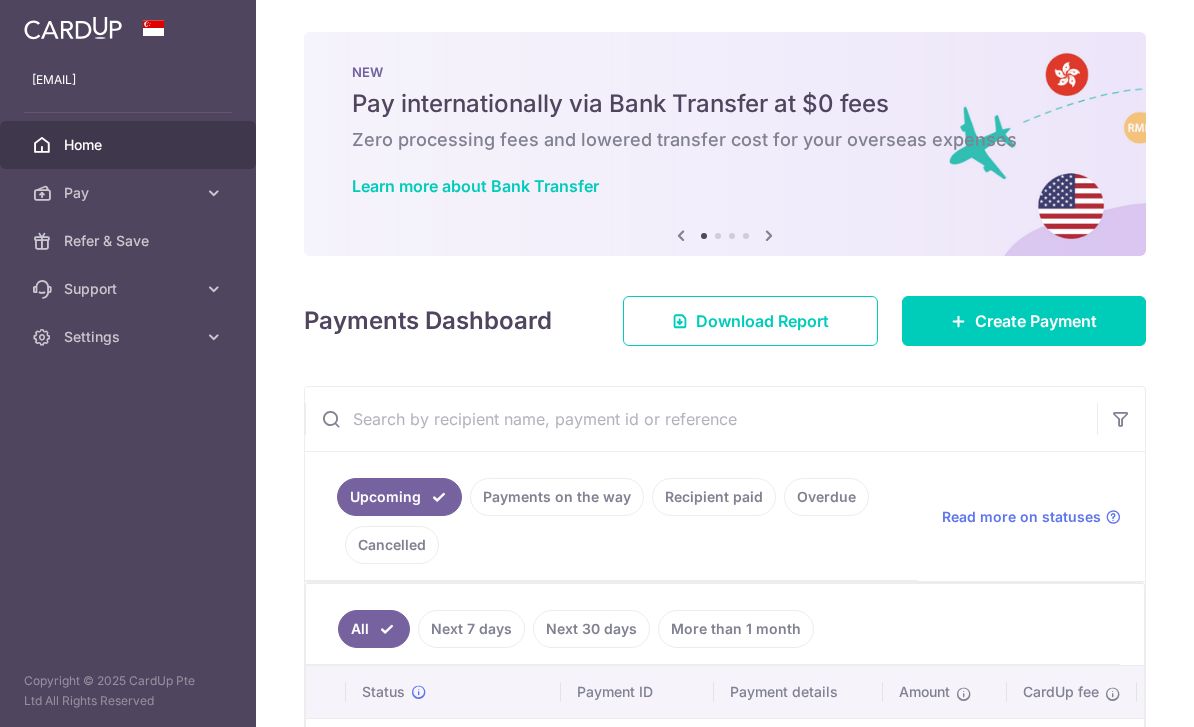 scroll, scrollTop: 0, scrollLeft: 0, axis: both 